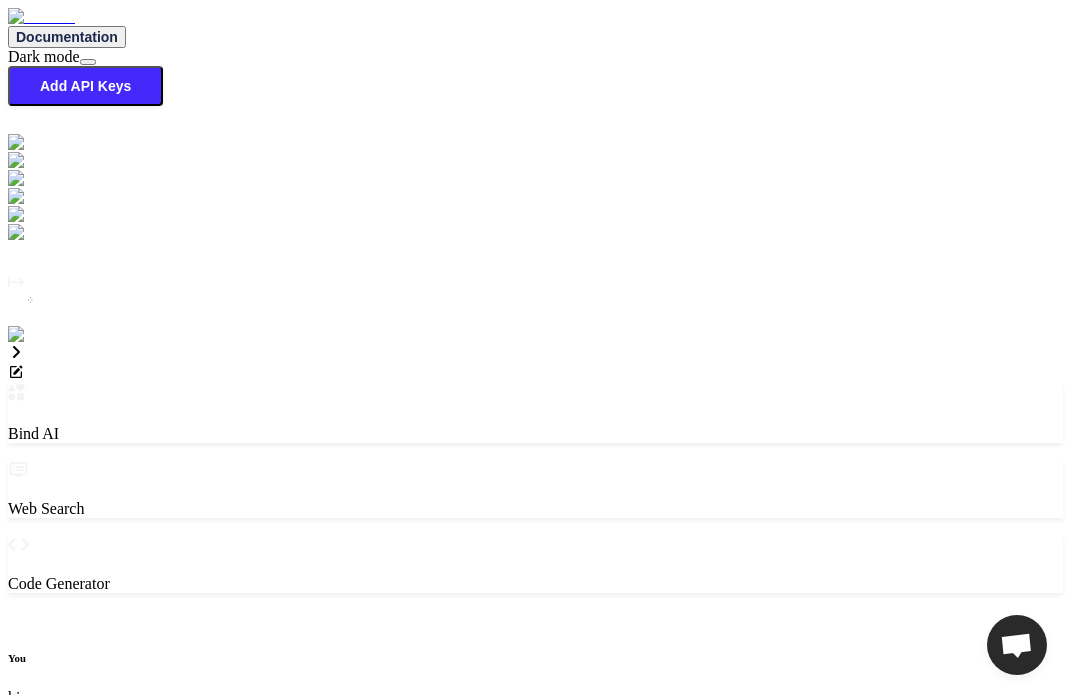 scroll, scrollTop: 0, scrollLeft: 0, axis: both 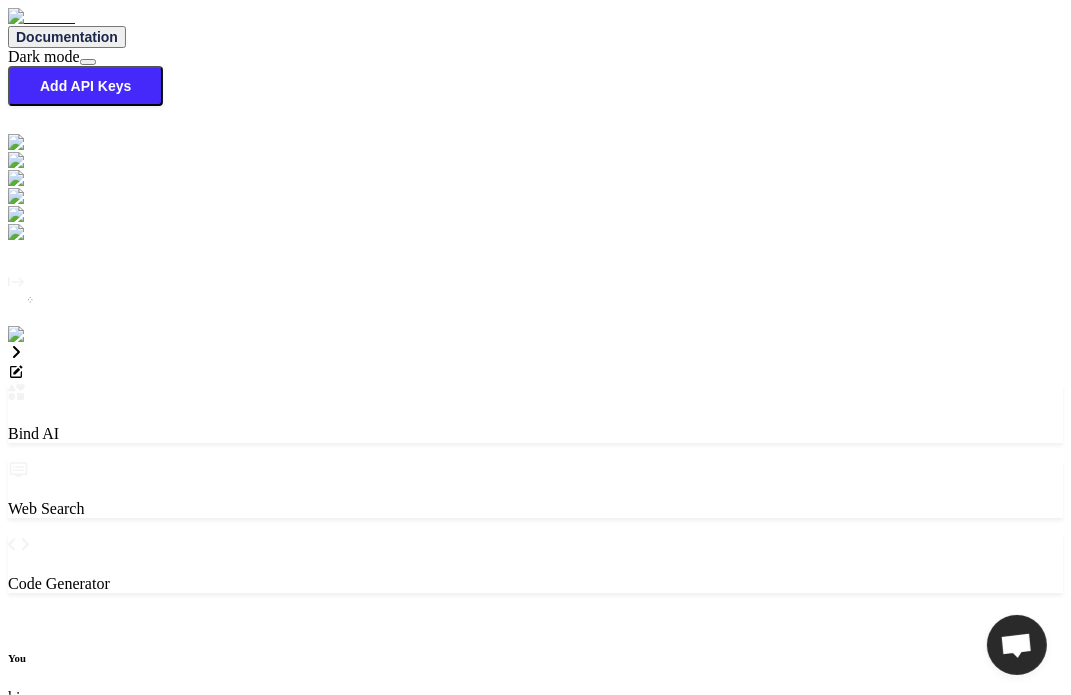 click on "Log out" at bounding box center [90, 2329] 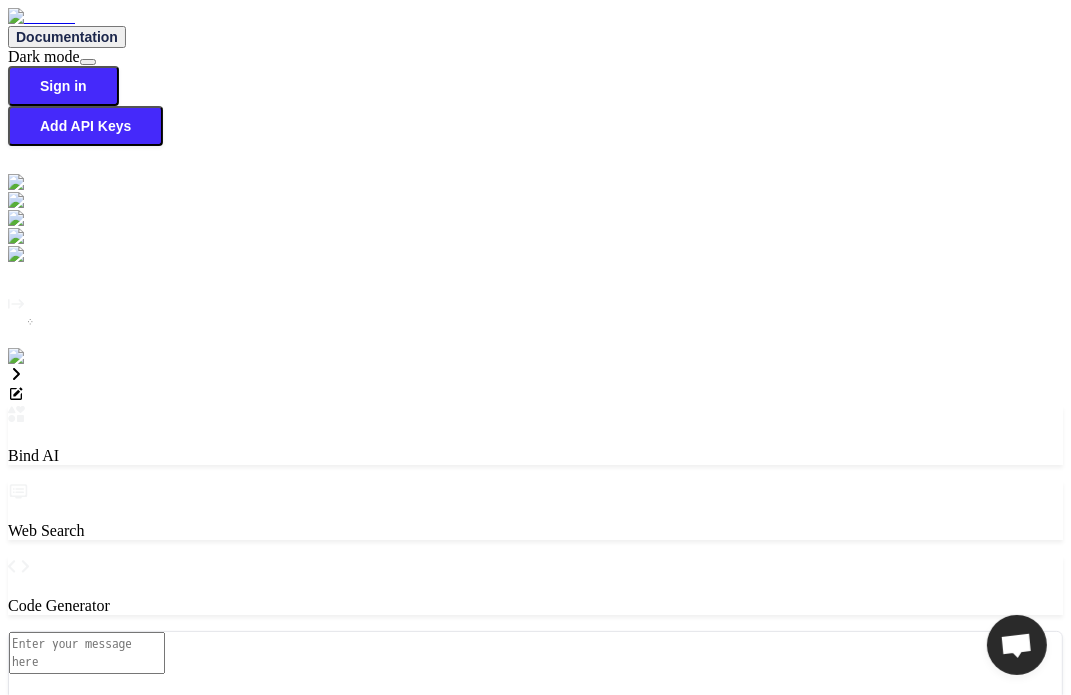 click at bounding box center (535, 631) 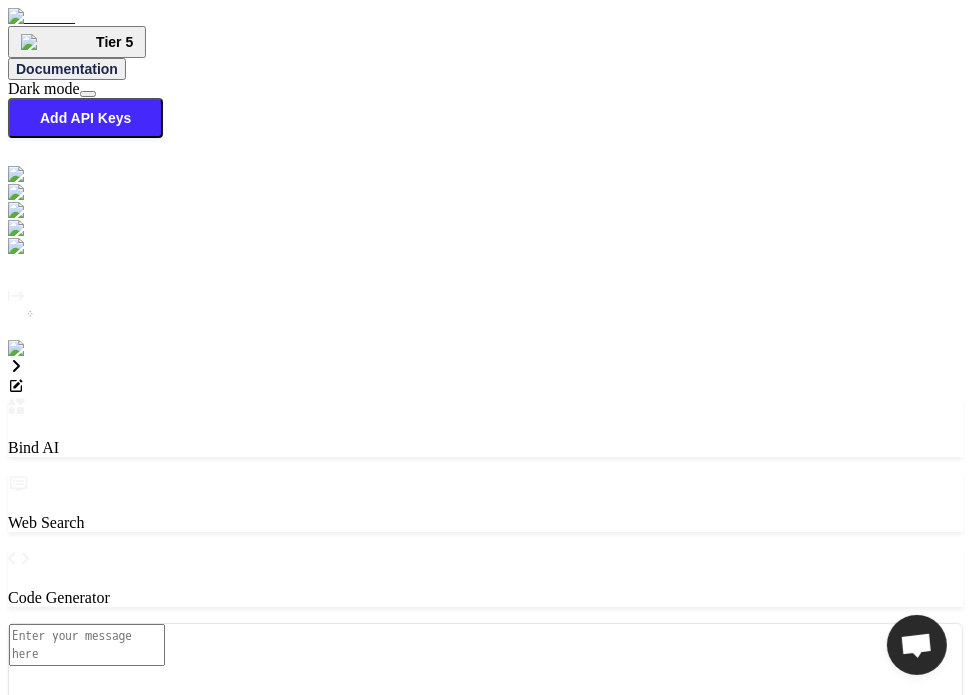 click at bounding box center (485, 623) 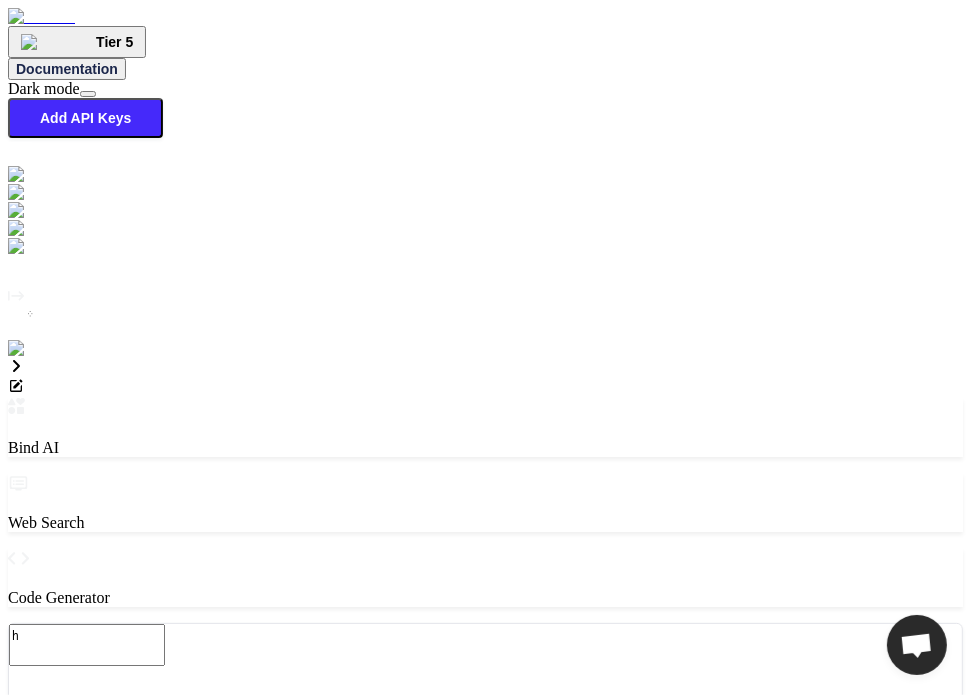 type on "hi" 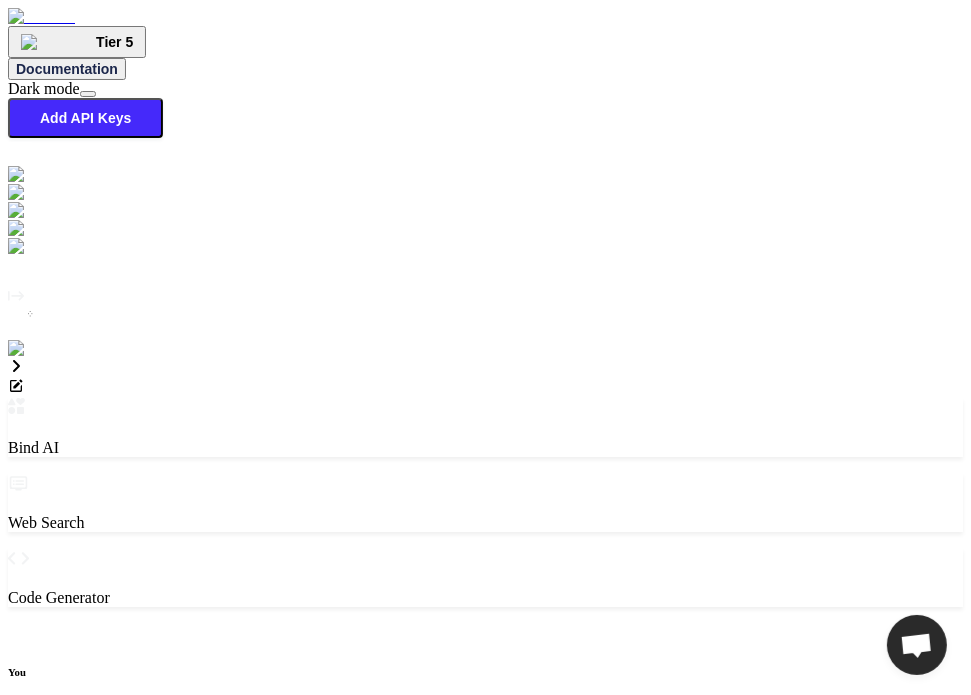click on "Source" at bounding box center [485, 1058] 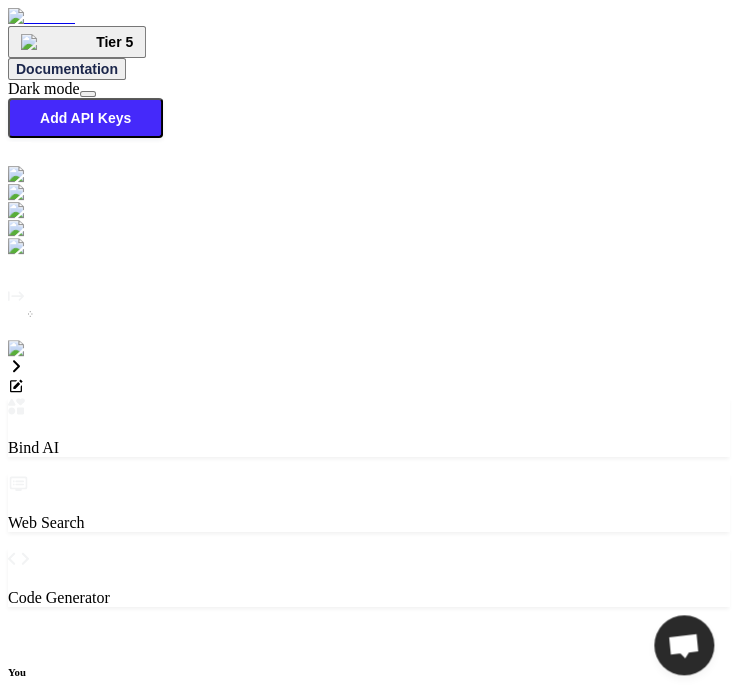 click 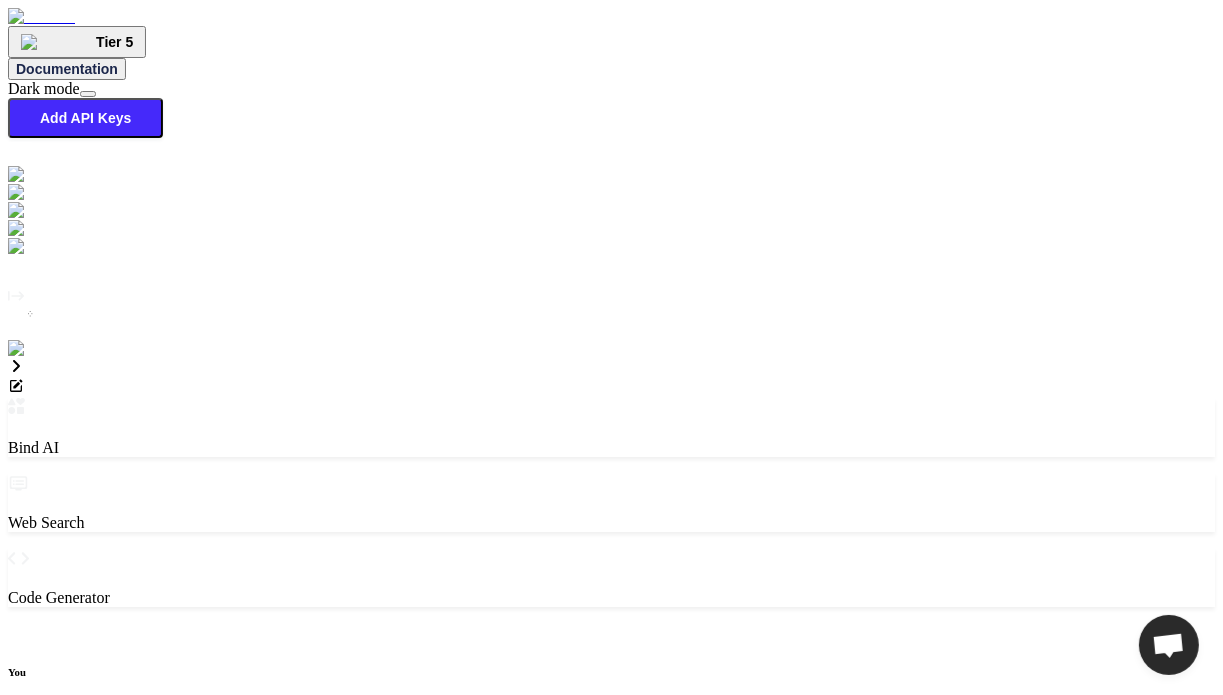 click at bounding box center [611, 1830] 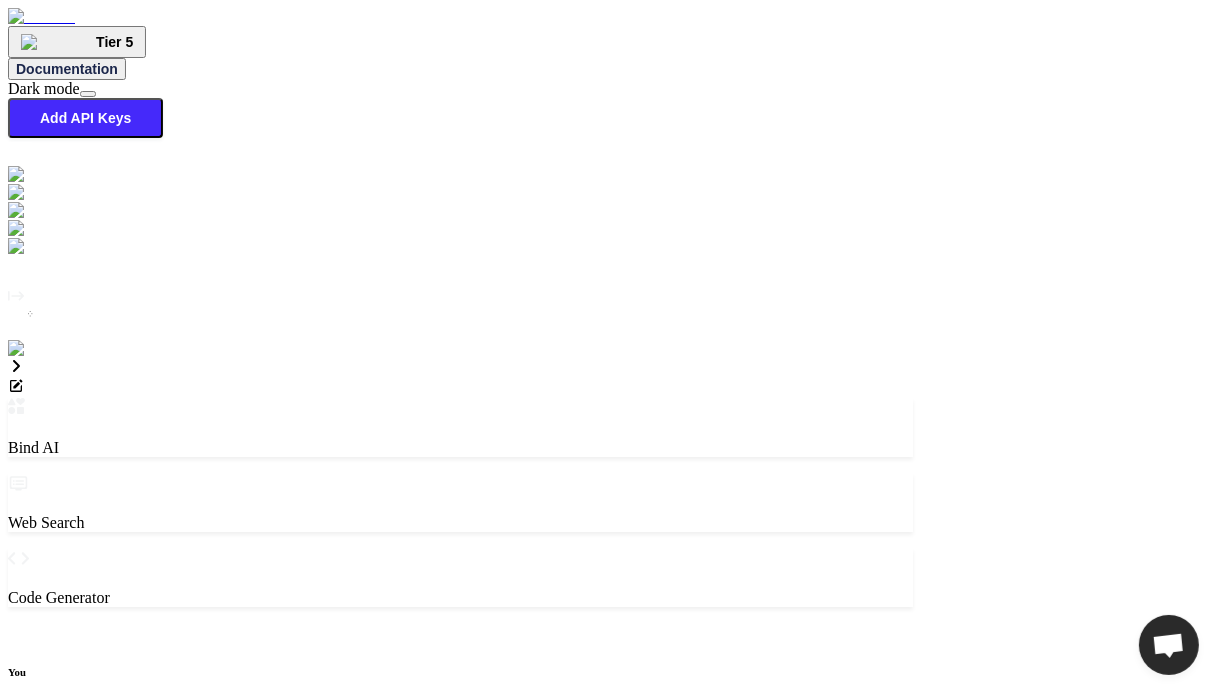 click at bounding box center [40, 349] 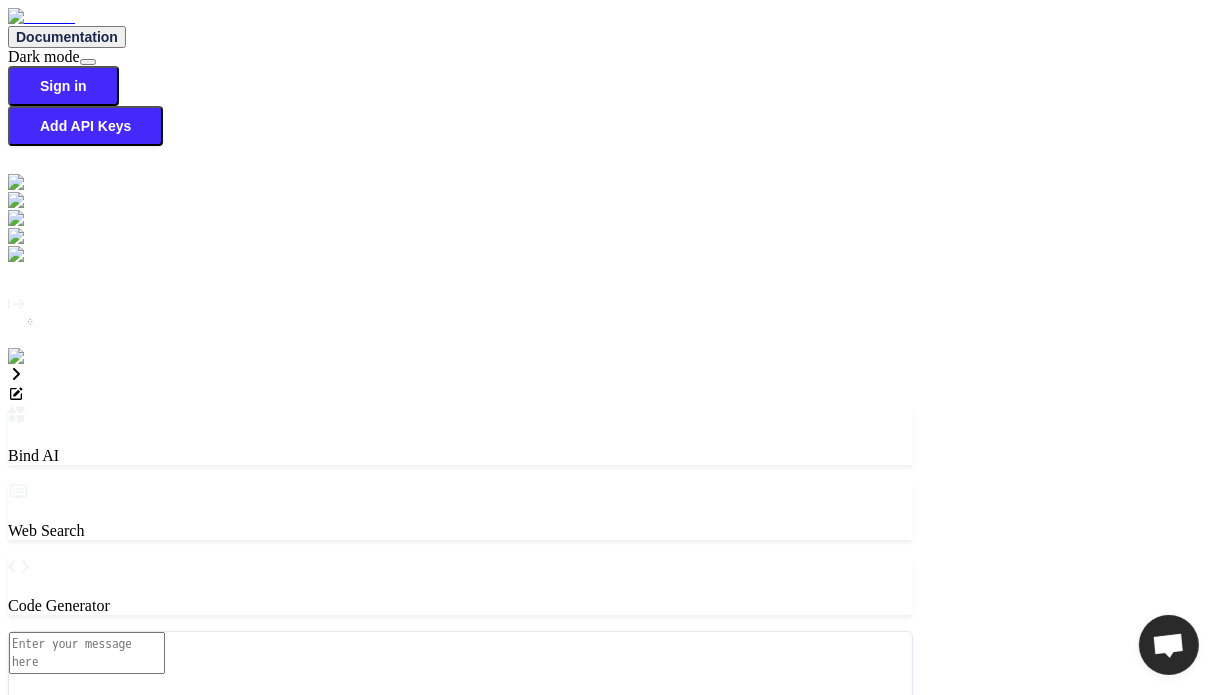 click at bounding box center [611, 357] 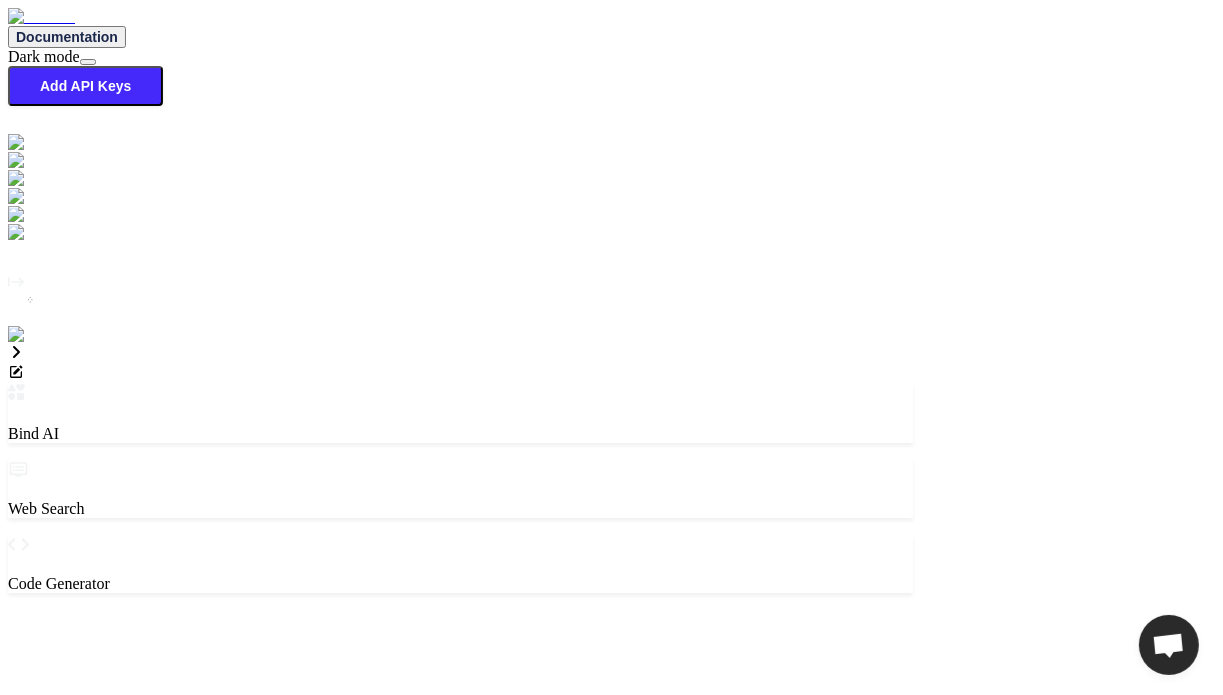click on "Introducing DeepSeek R1 We're giving you limited access to the most advanced AI models. Try R1, Gpt-o1 mini and Codestral 25.01   Explore all Models Learn More" at bounding box center [611, 1801] 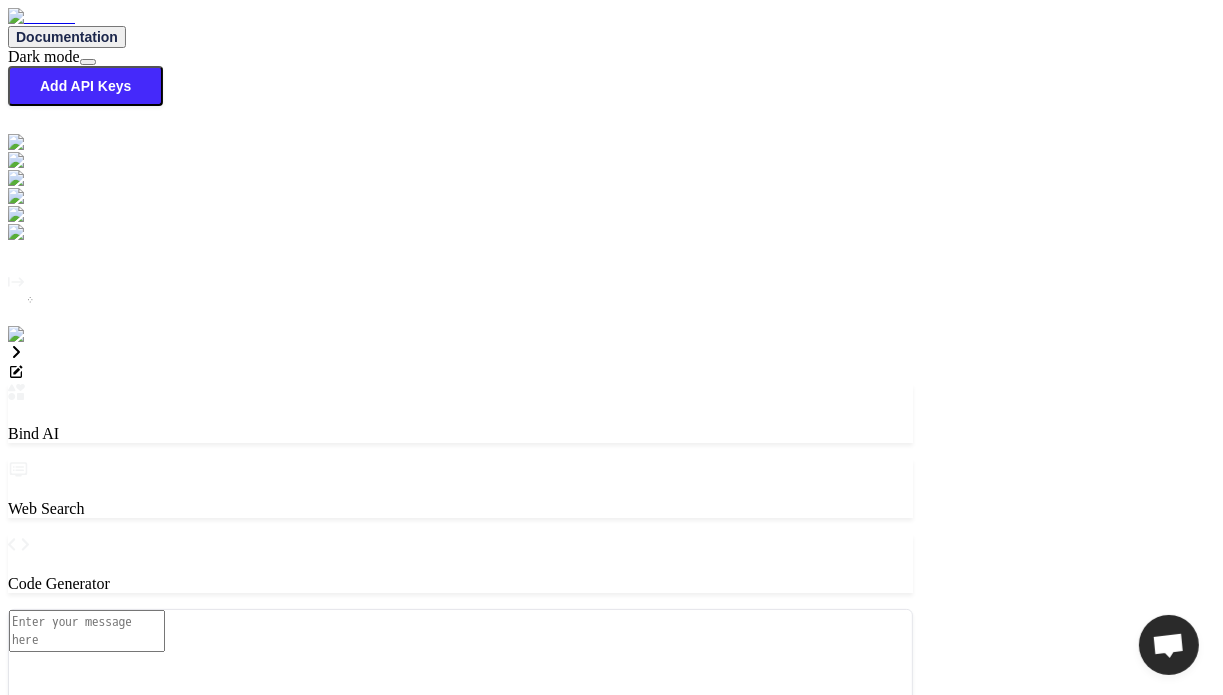 click on "Log out" at bounding box center [78, 1970] 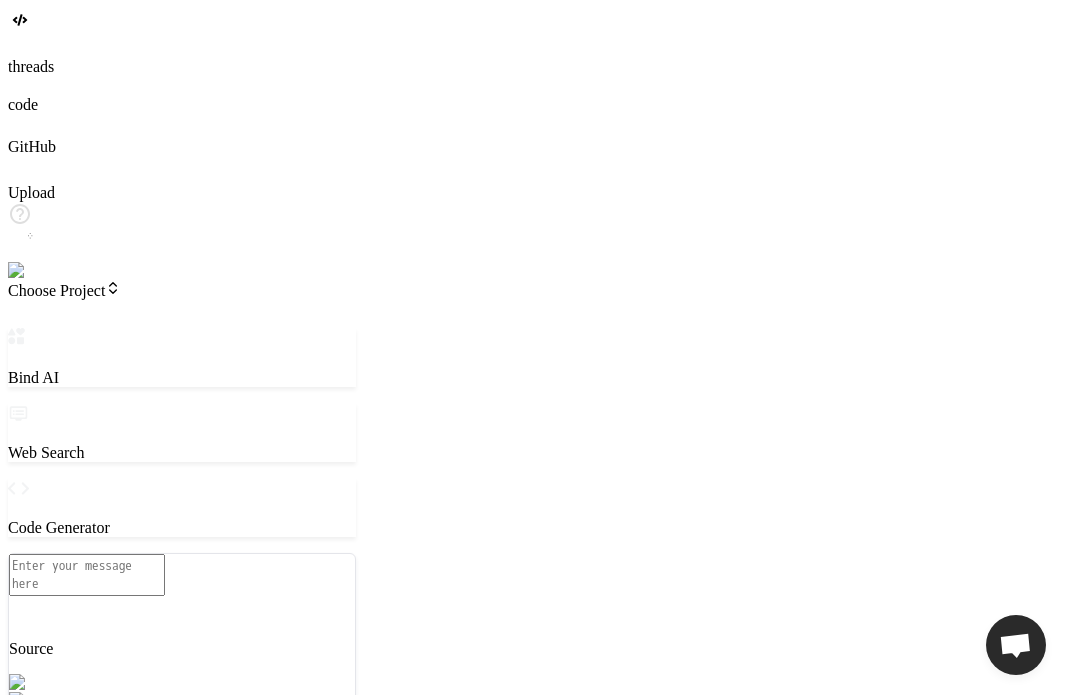 scroll, scrollTop: 0, scrollLeft: 0, axis: both 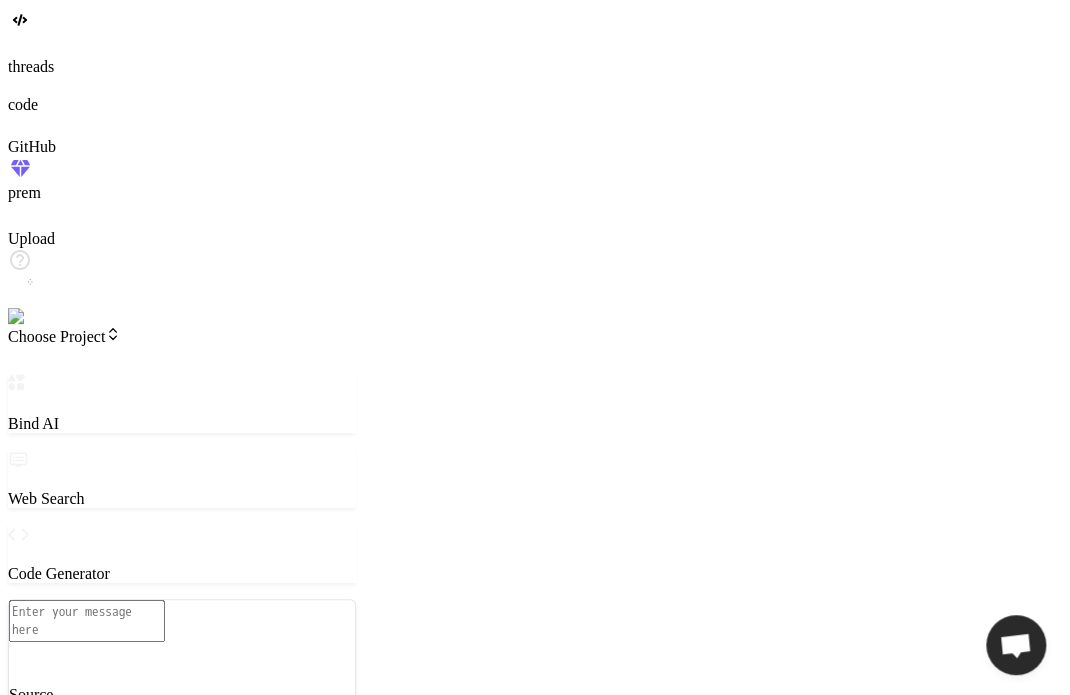 click at bounding box center [35, 317] 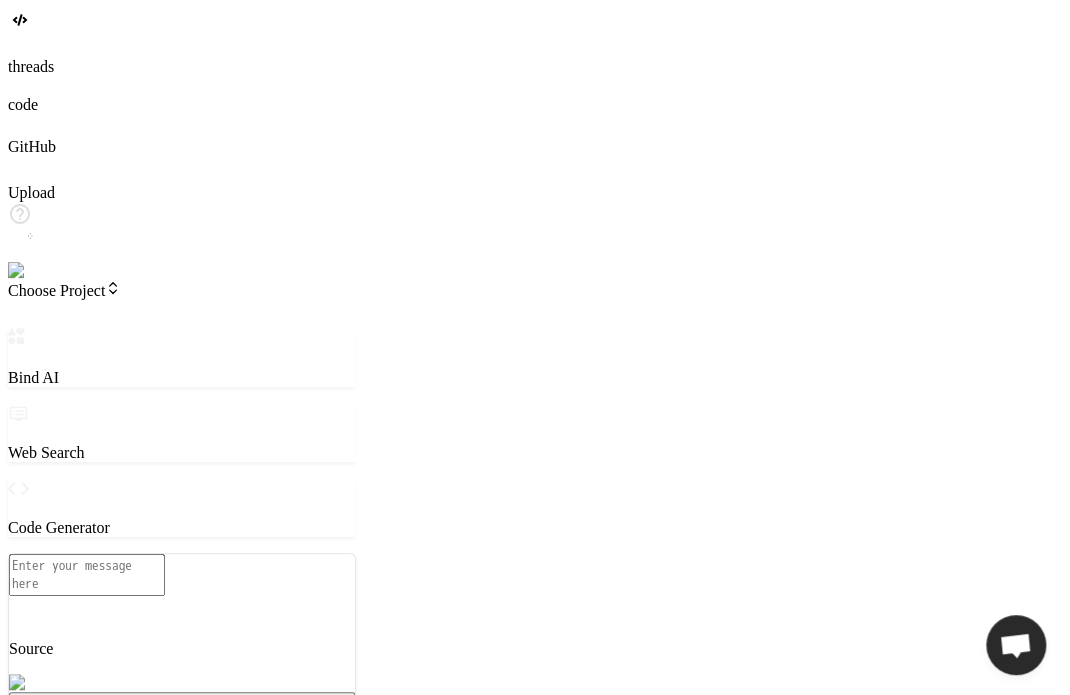 click on "Choose Project" at bounding box center (64, 290) 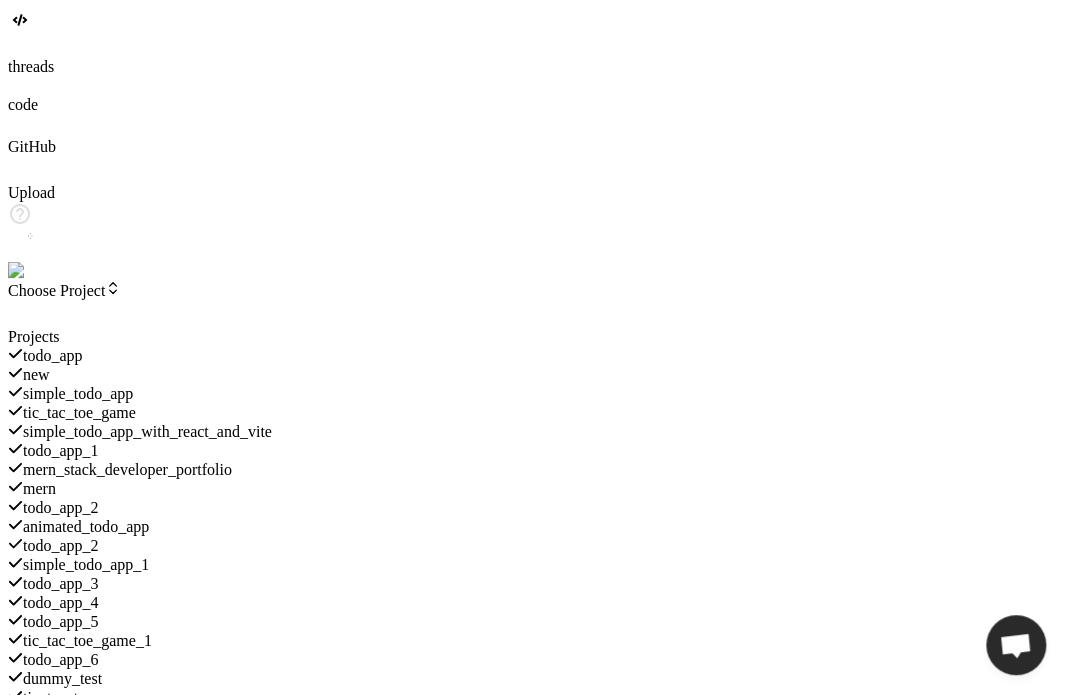 click at bounding box center [182, 328] 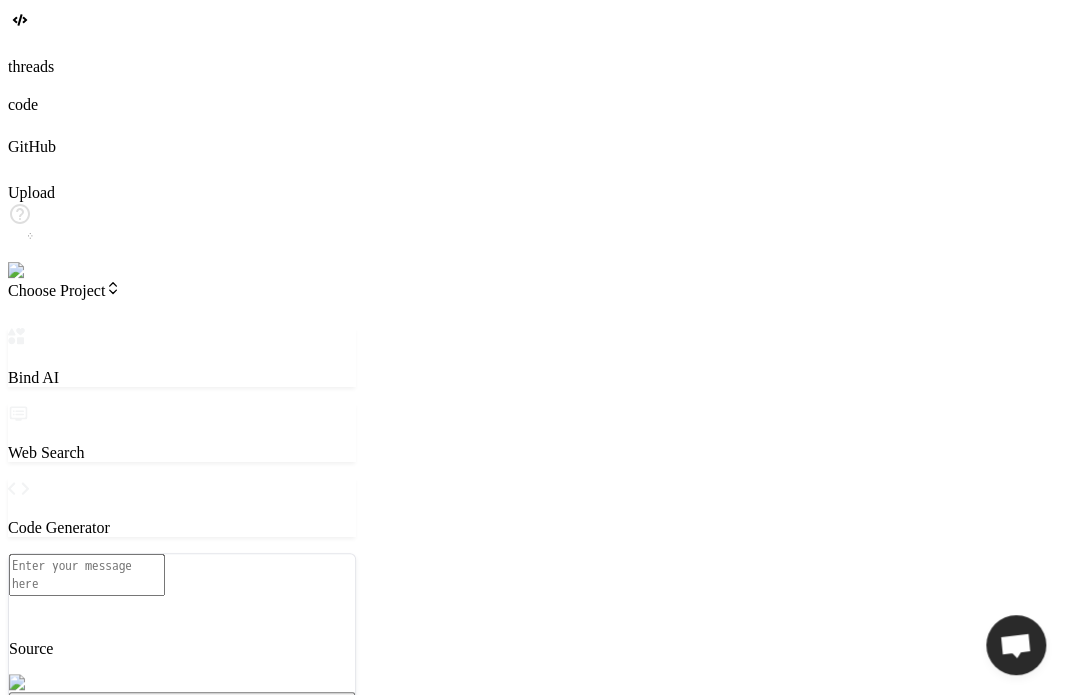 click on "Source" at bounding box center (182, 649) 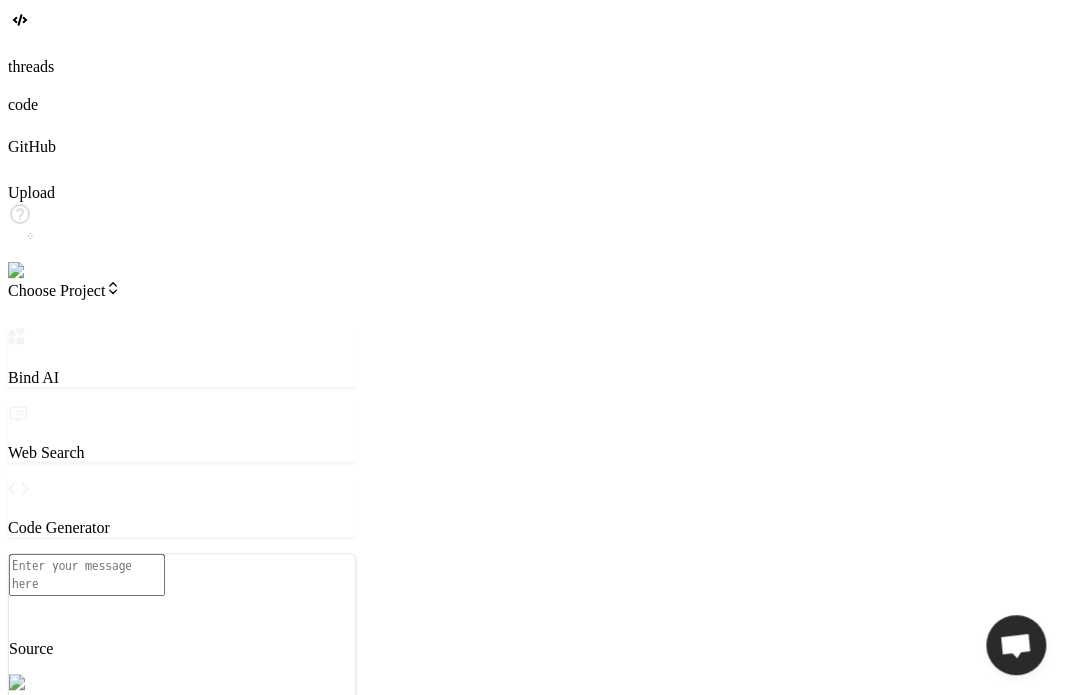 click on "Github" at bounding box center [51, 754] 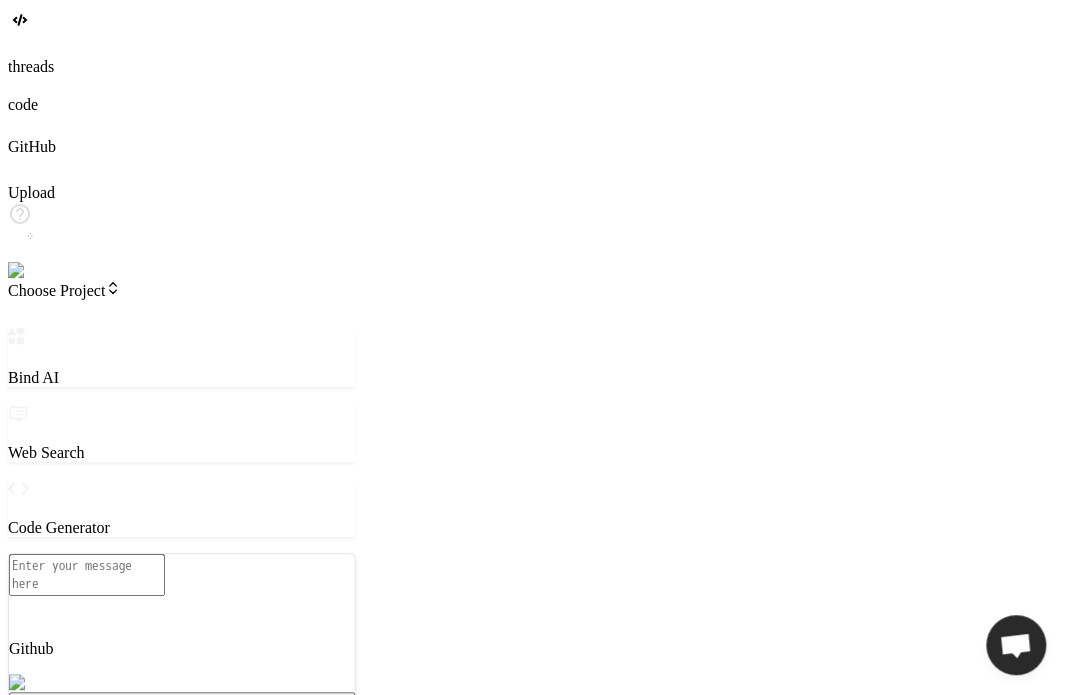 click at bounding box center [87, 575] 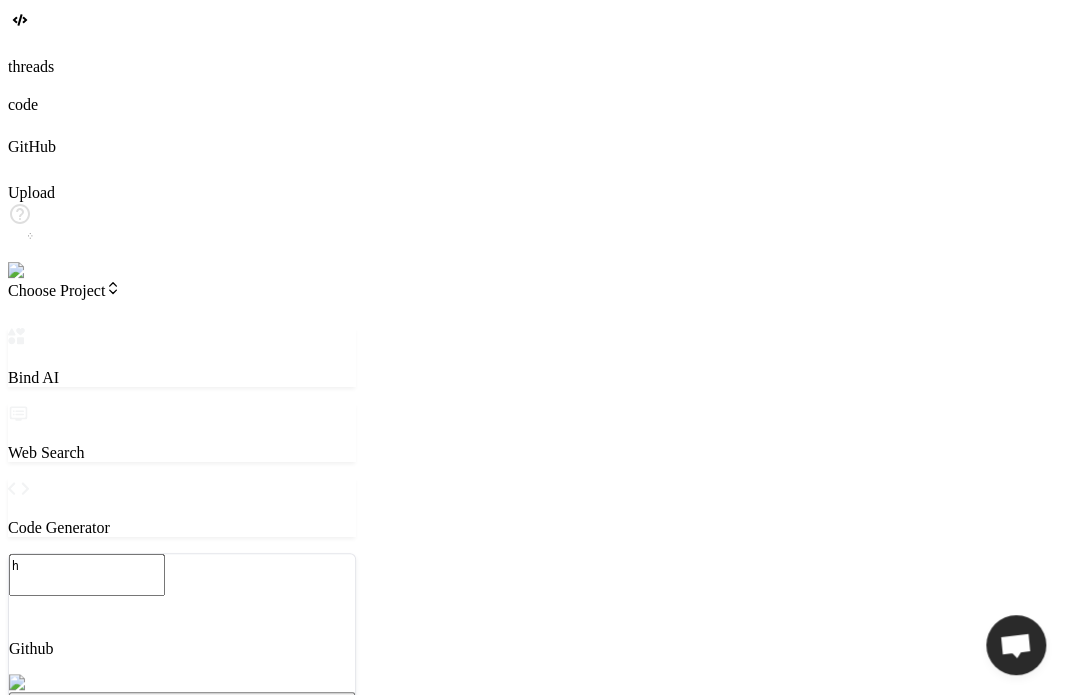 type on "x" 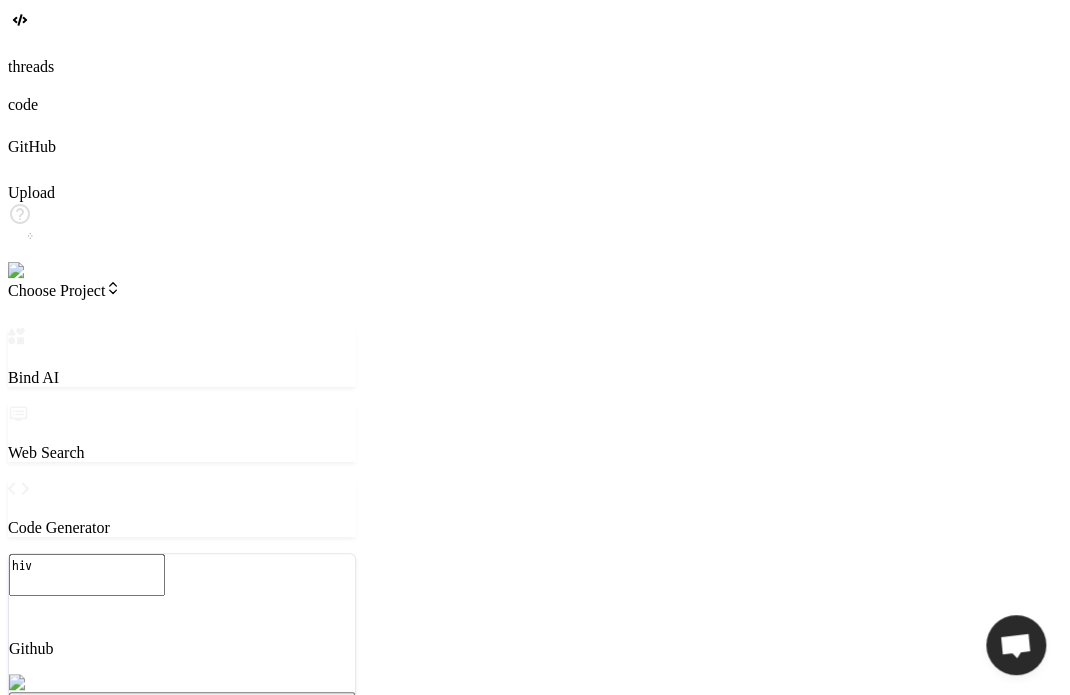 type on "hiv" 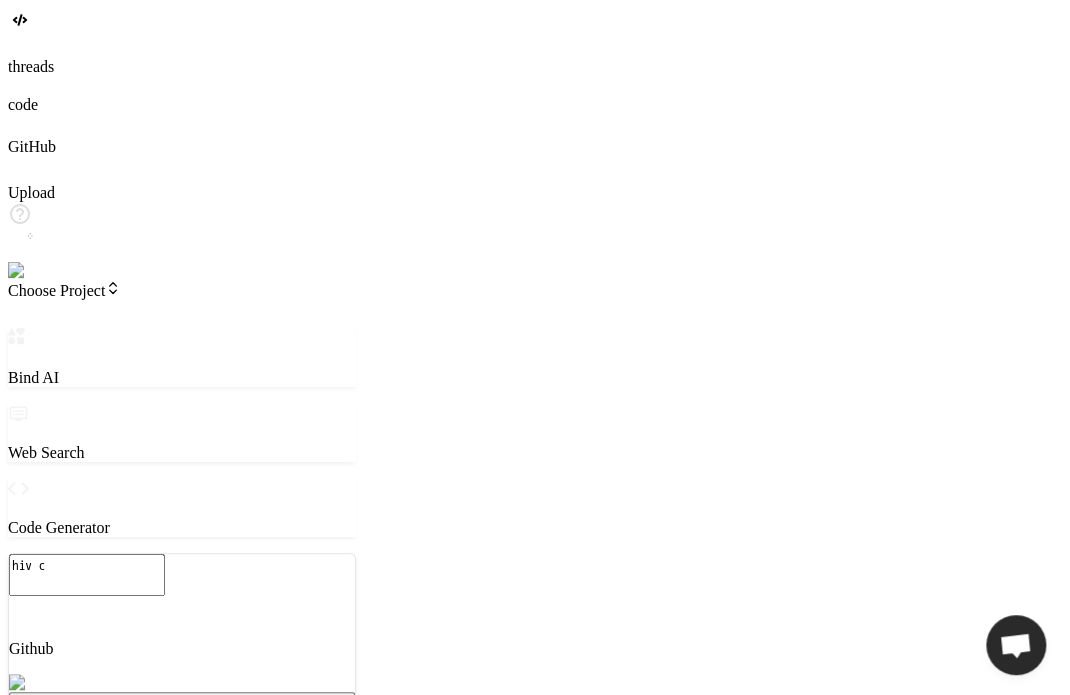 type on "hiv cr" 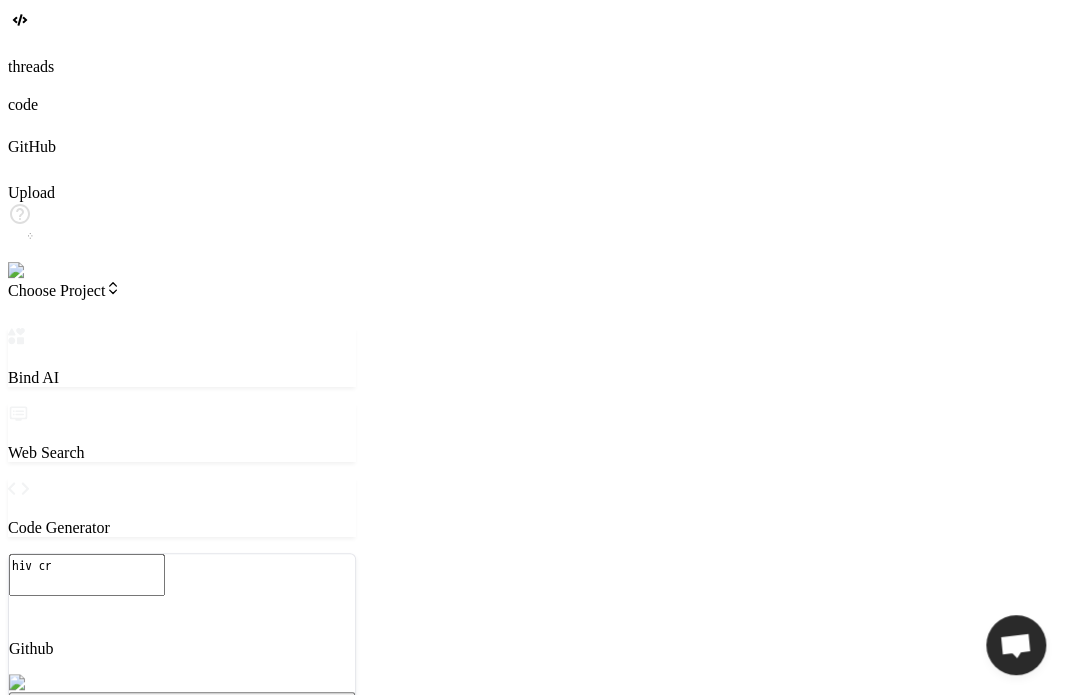 type on "hiv cre" 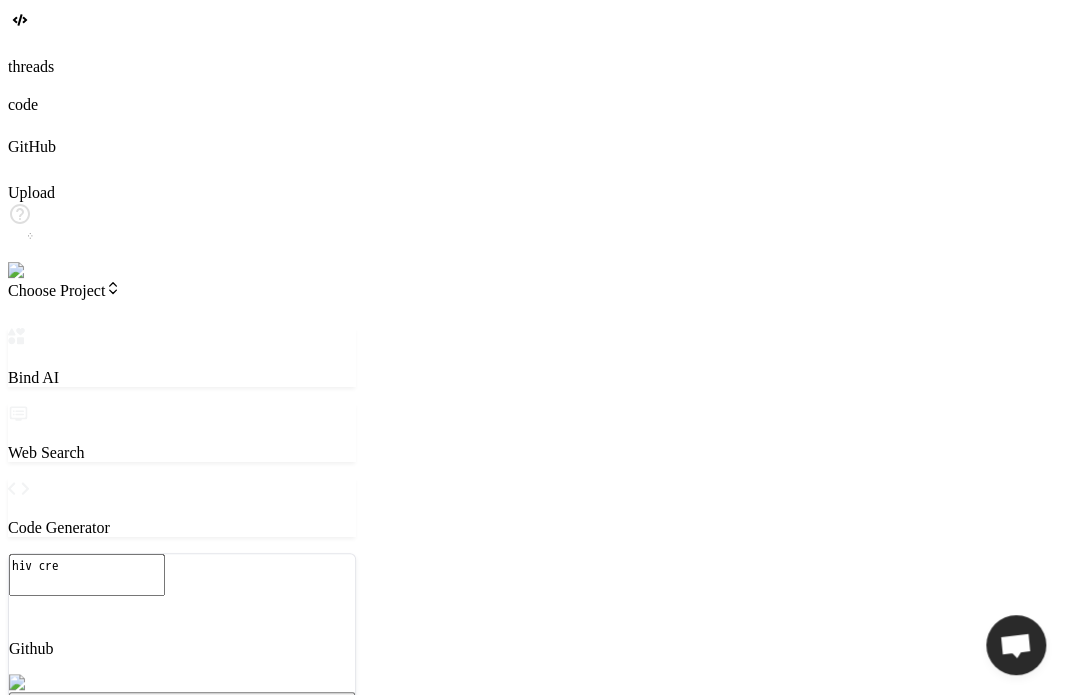 type on "hiv crea" 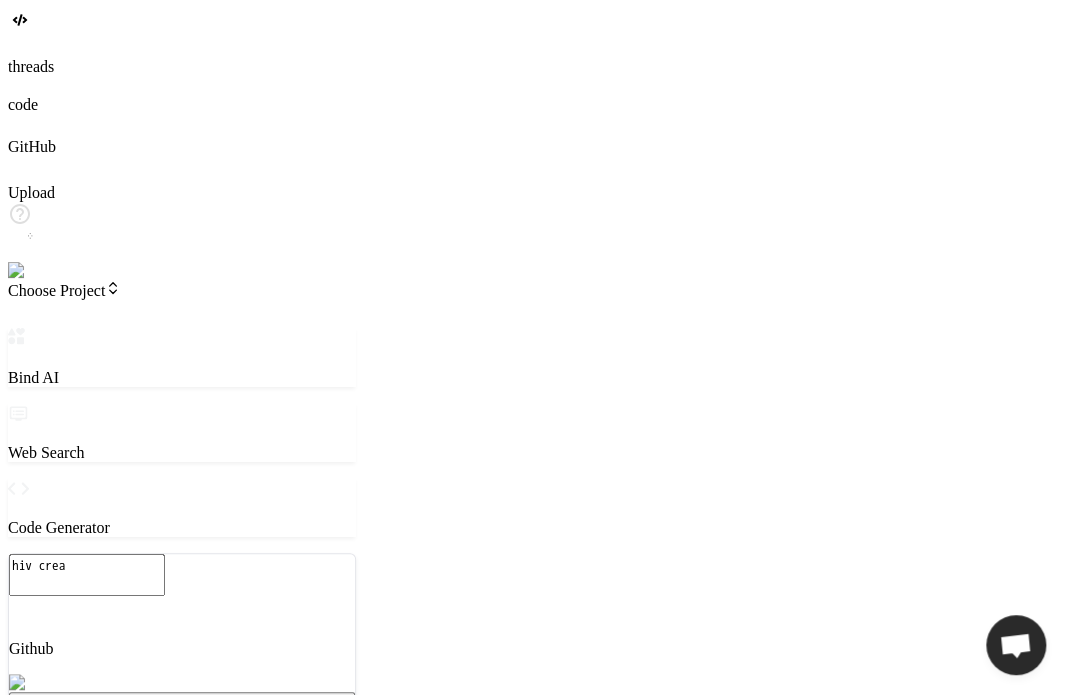 type on "hiv creat" 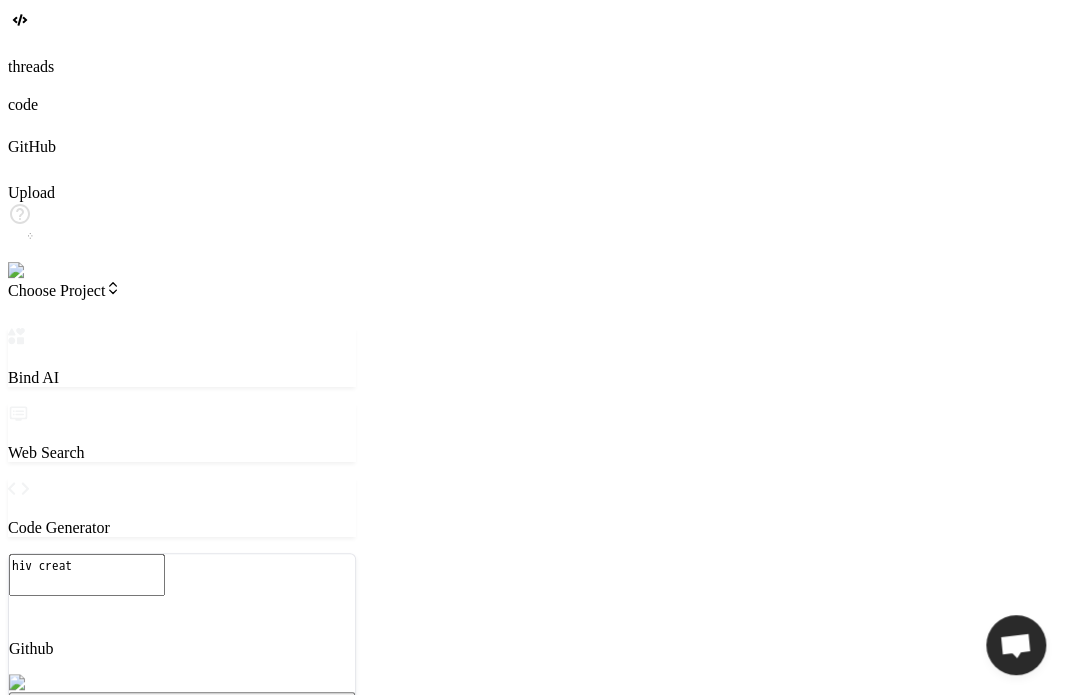 type on "hiv create" 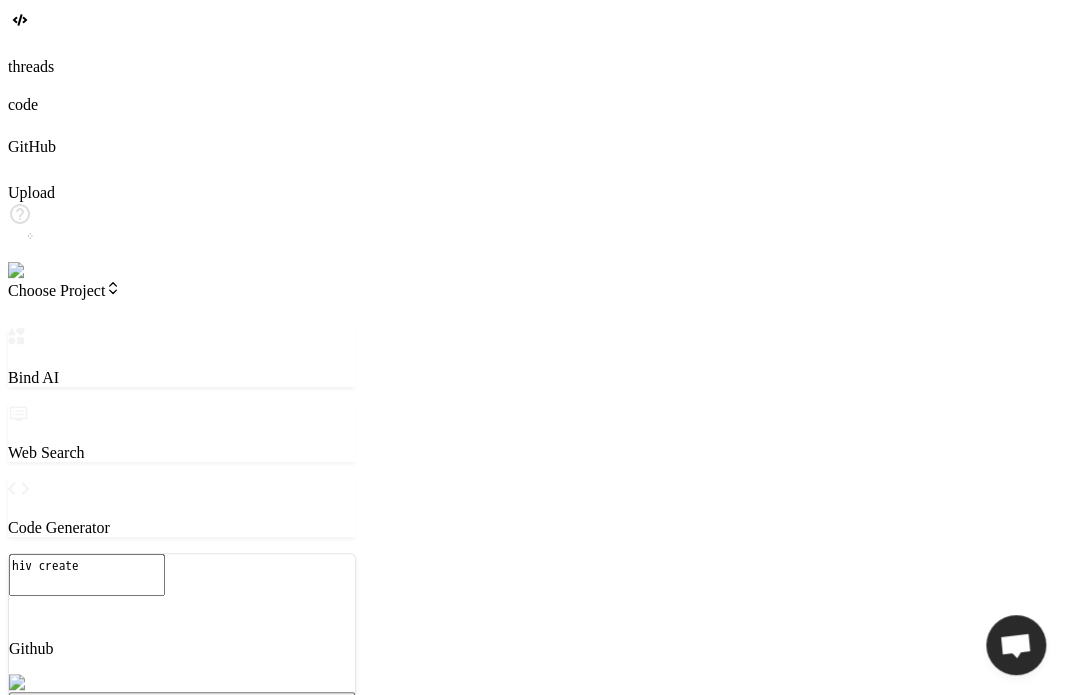 type on "hiv create" 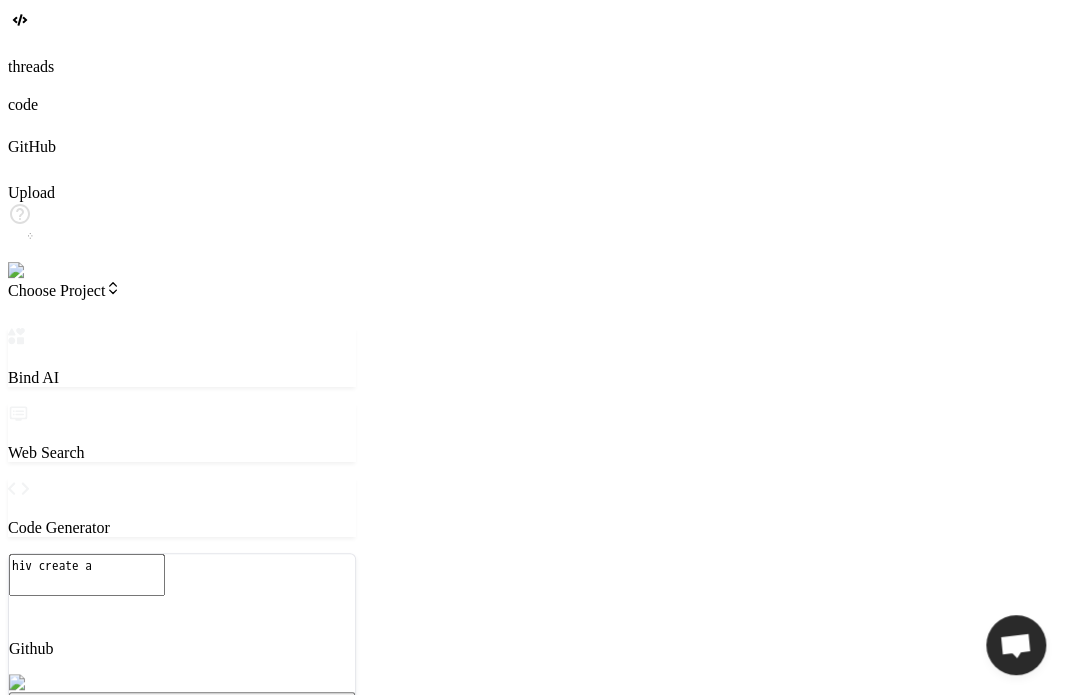 type on "hiv create a" 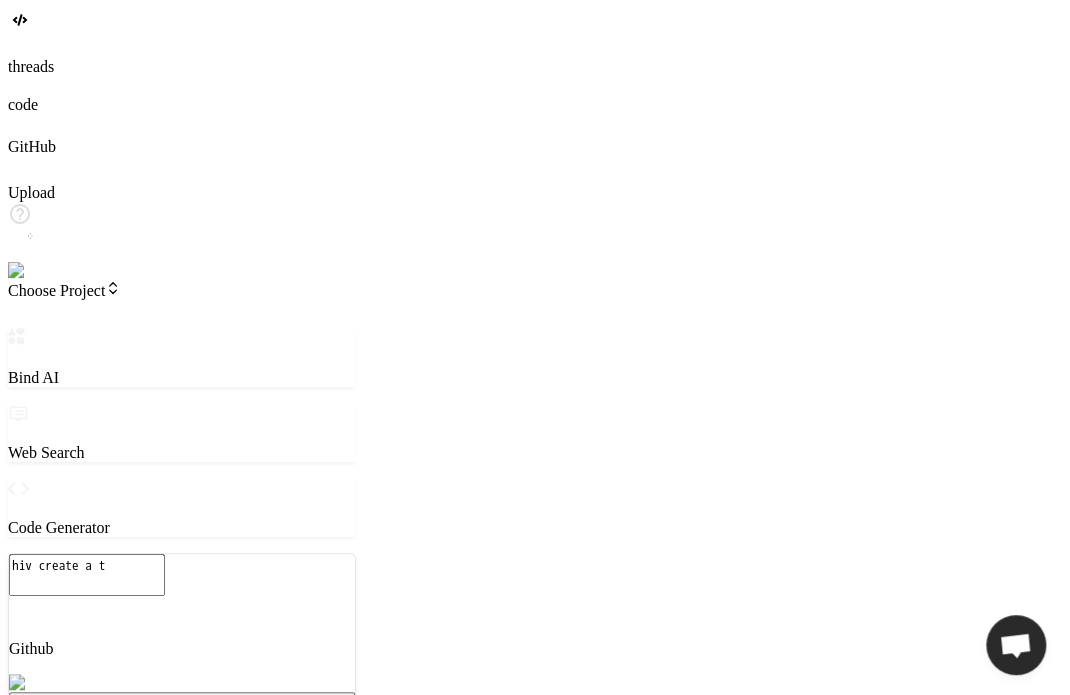 type on "hiv create a to" 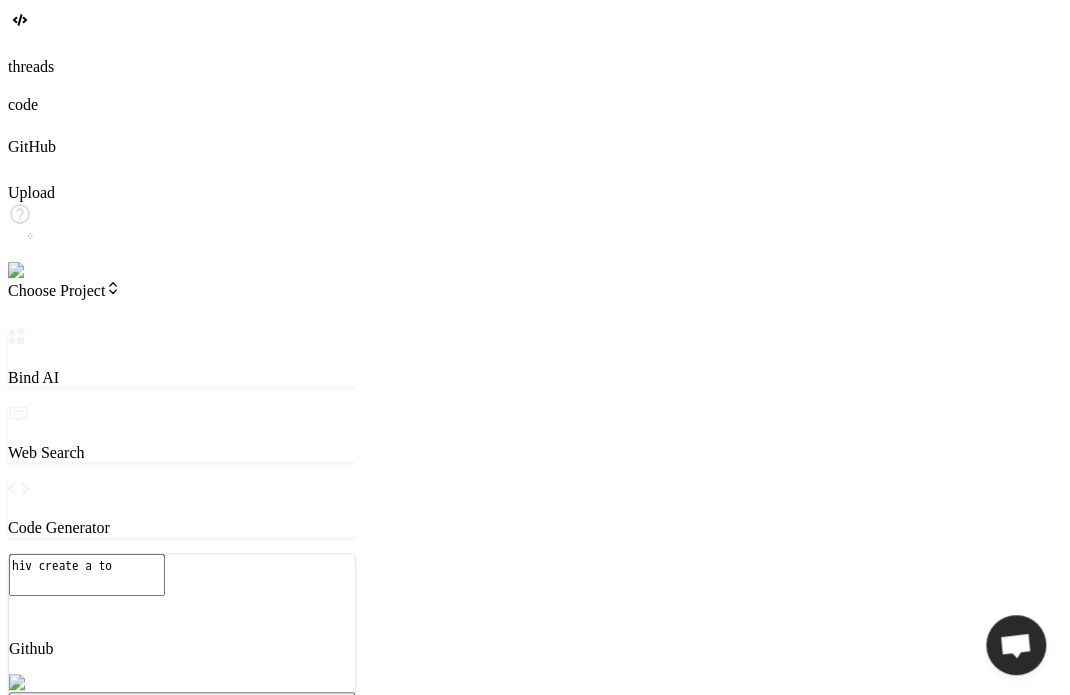 type on "hiv create a tod" 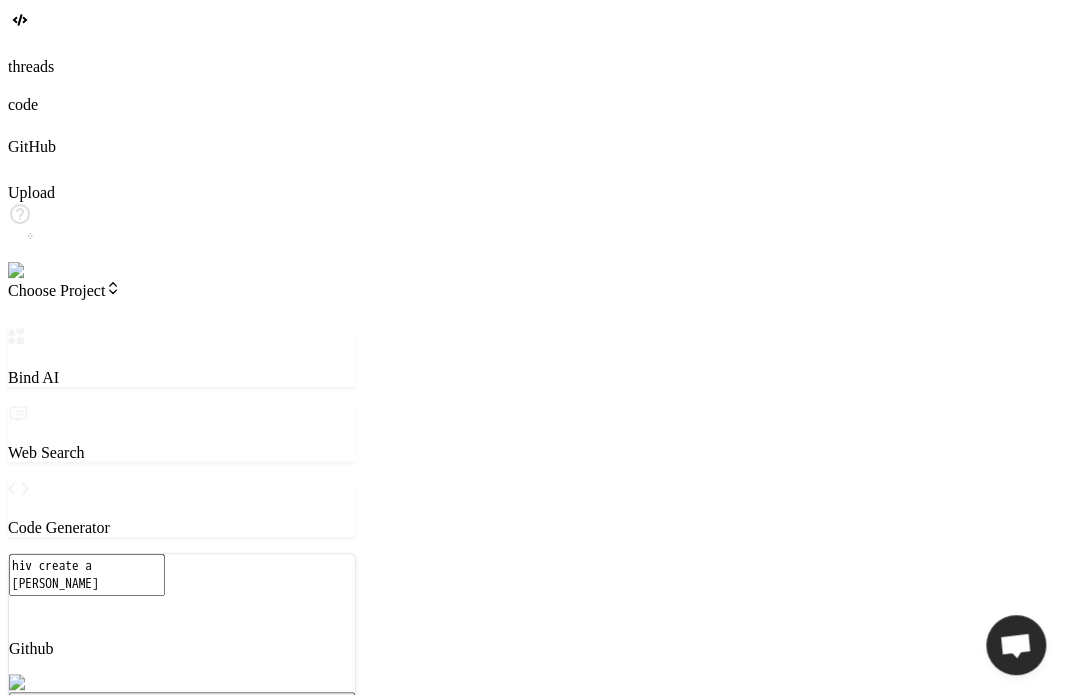 type on "x" 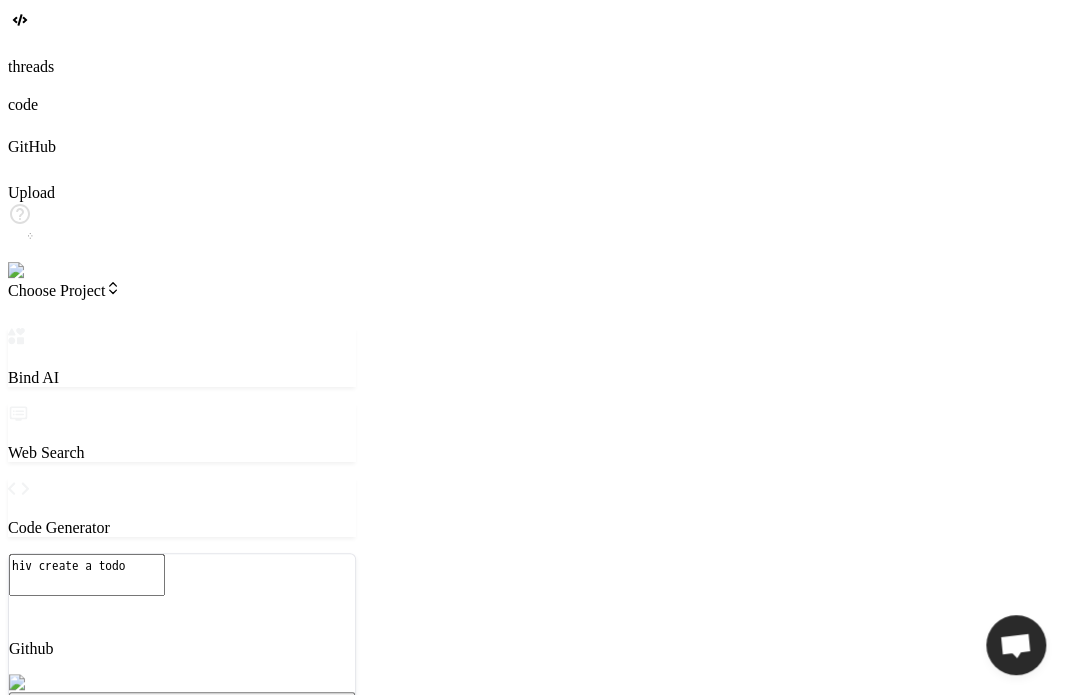 type on "hiv create a todo" 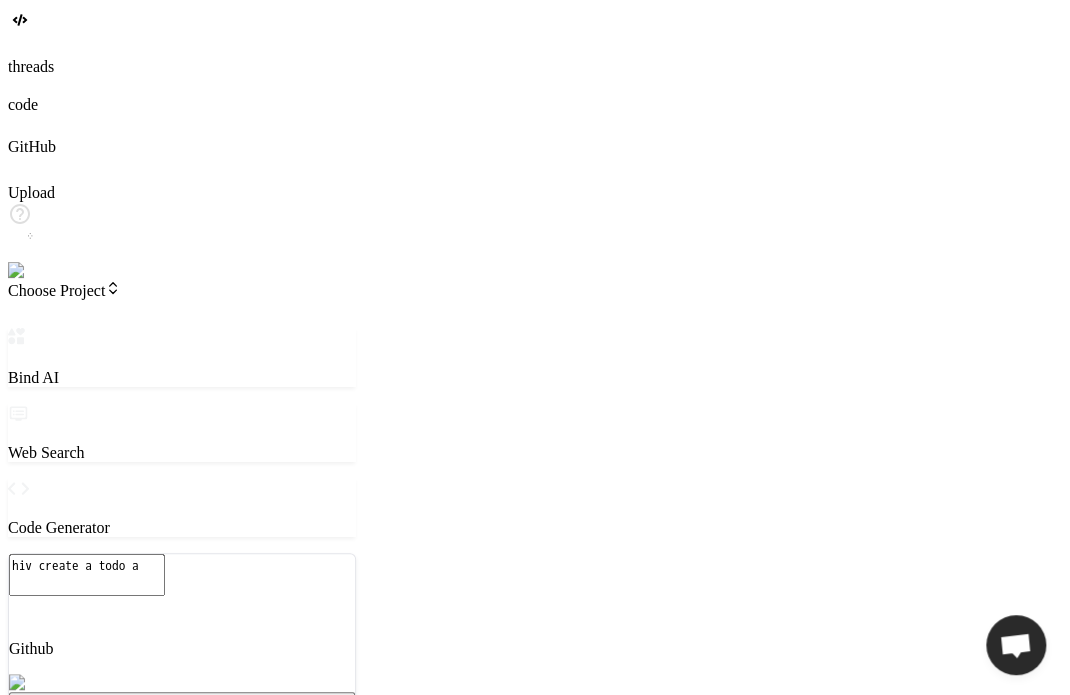 type on "hiv create a todo ap" 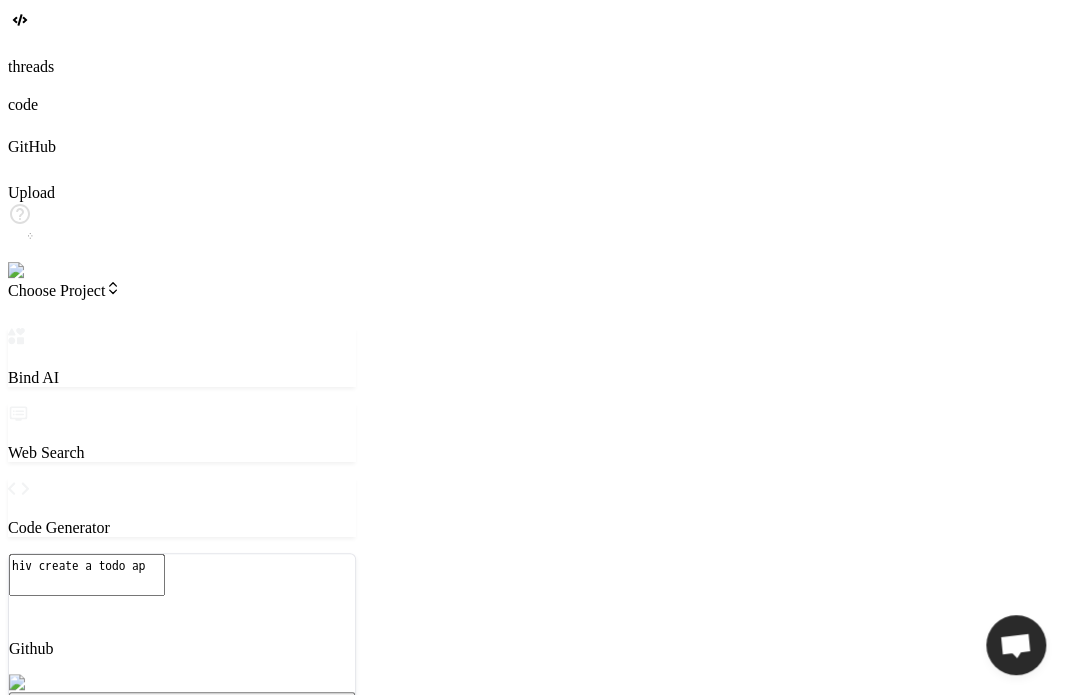type on "hiv create a todo app" 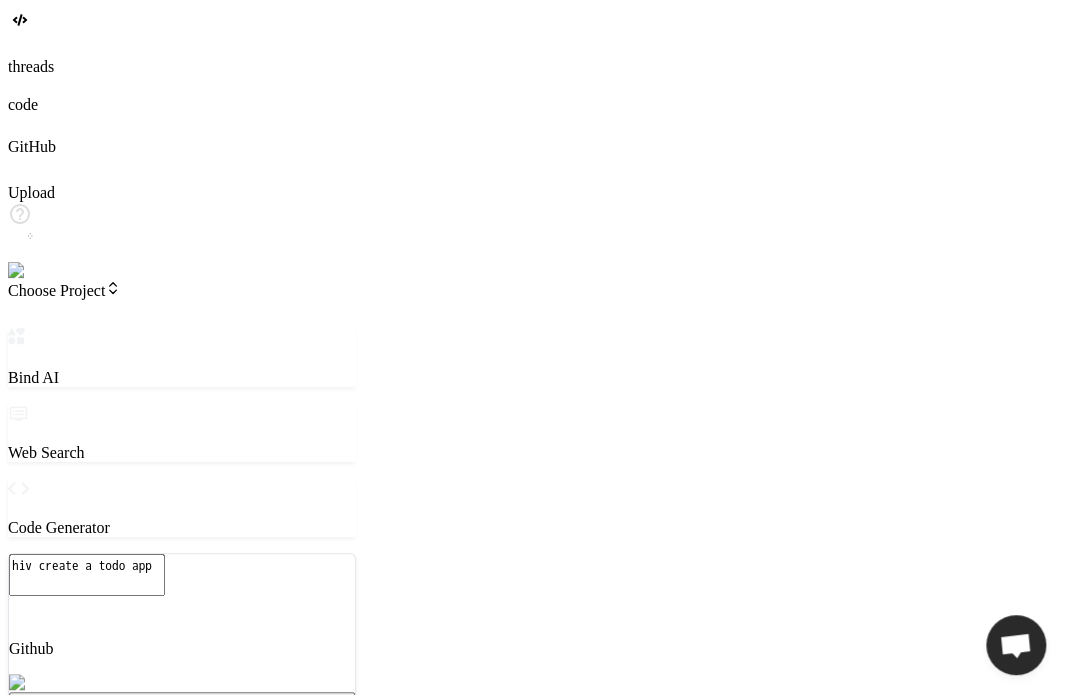 type on "hiv create a todo app" 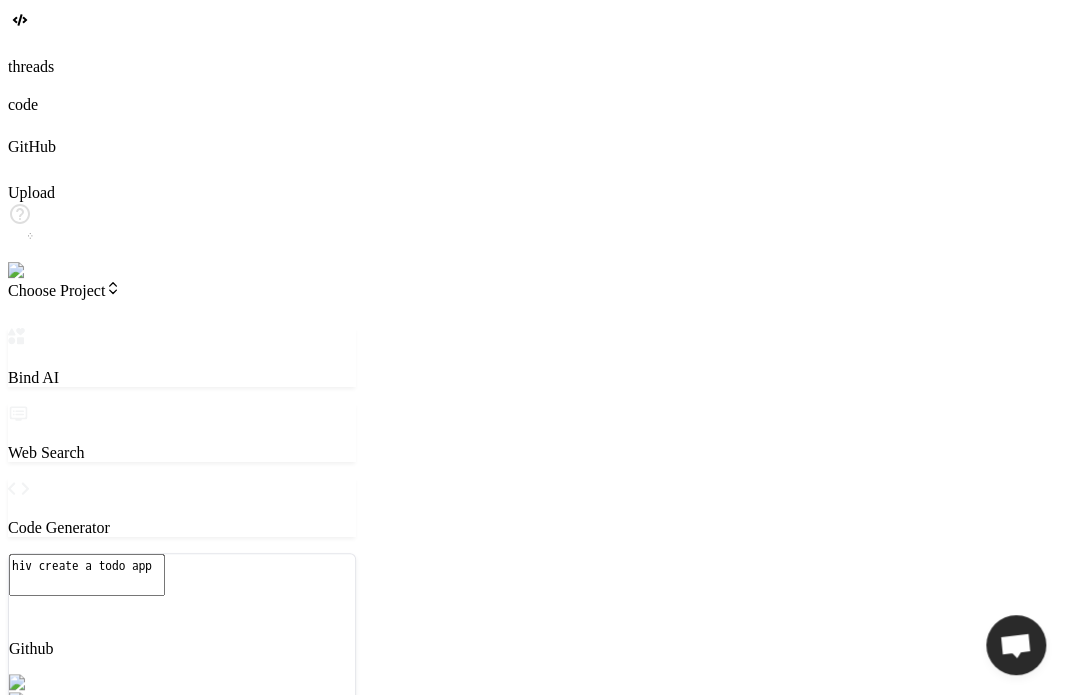 click at bounding box center (40, 271) 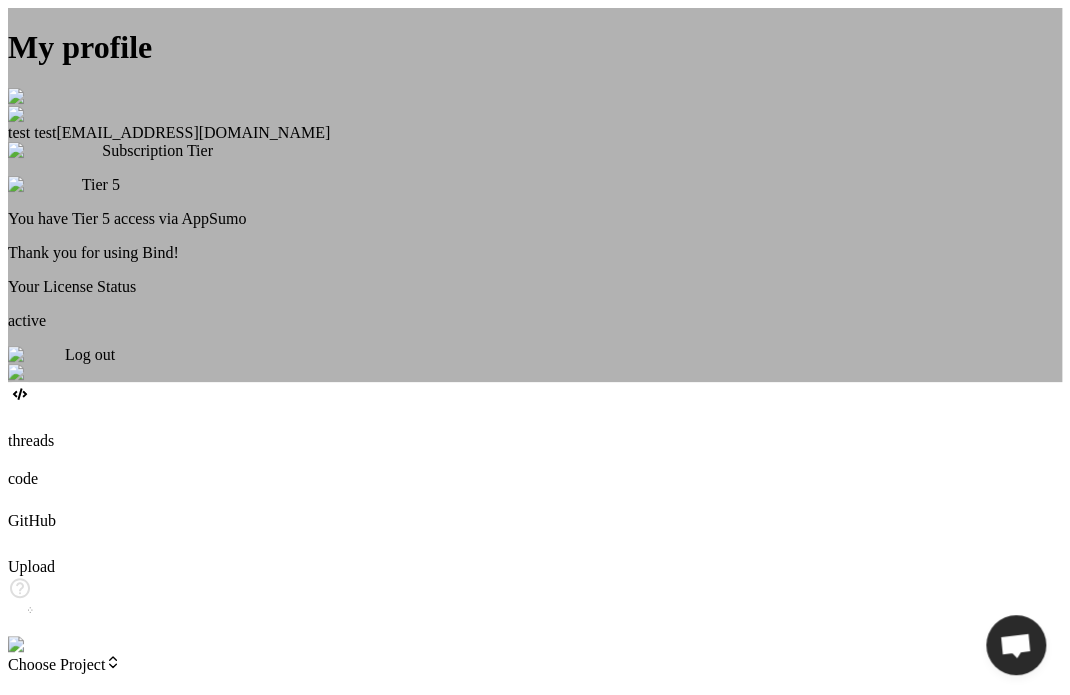 click on "My profile test test testbindtest124@mailinator.com Subscription Tier  Tier 5 You have Tier 5 access via AppSumo Thank you for using Bind! Your License Status active Log out" at bounding box center (535, 195) 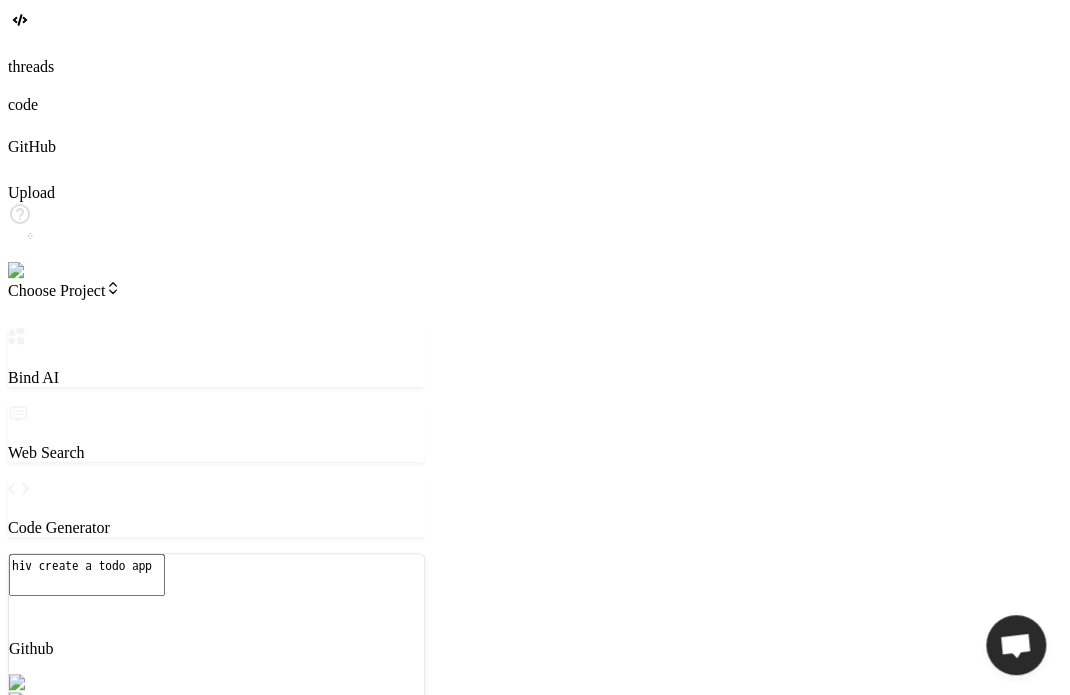drag, startPoint x: 392, startPoint y: 392, endPoint x: 542, endPoint y: 360, distance: 153.37535 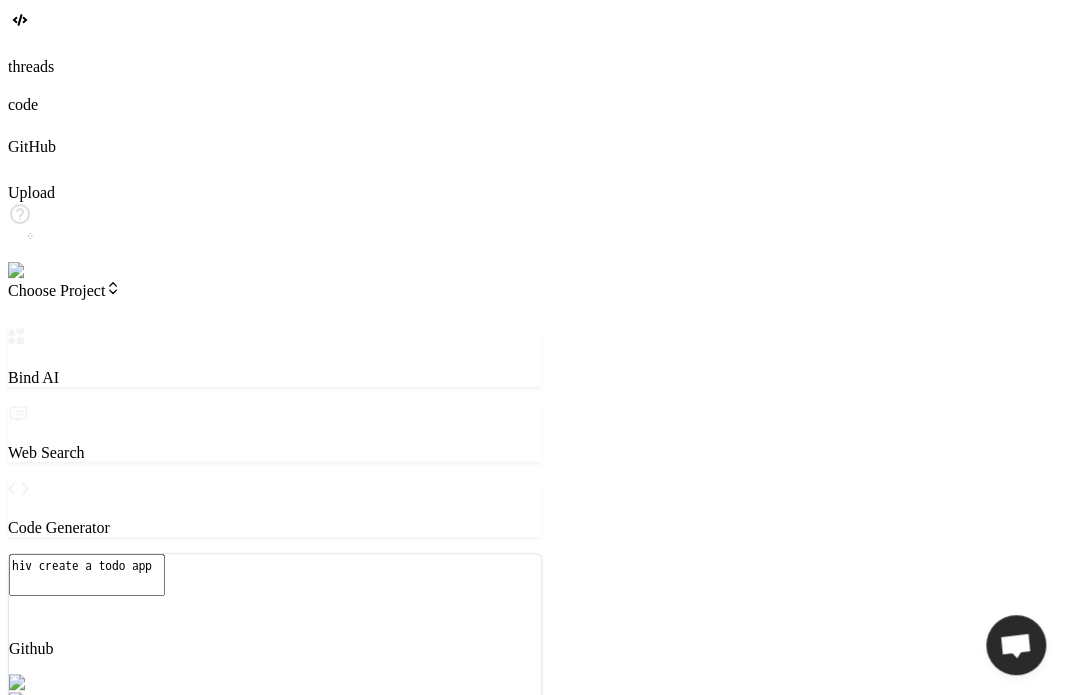 click on "hiv create a todo app" at bounding box center [87, 575] 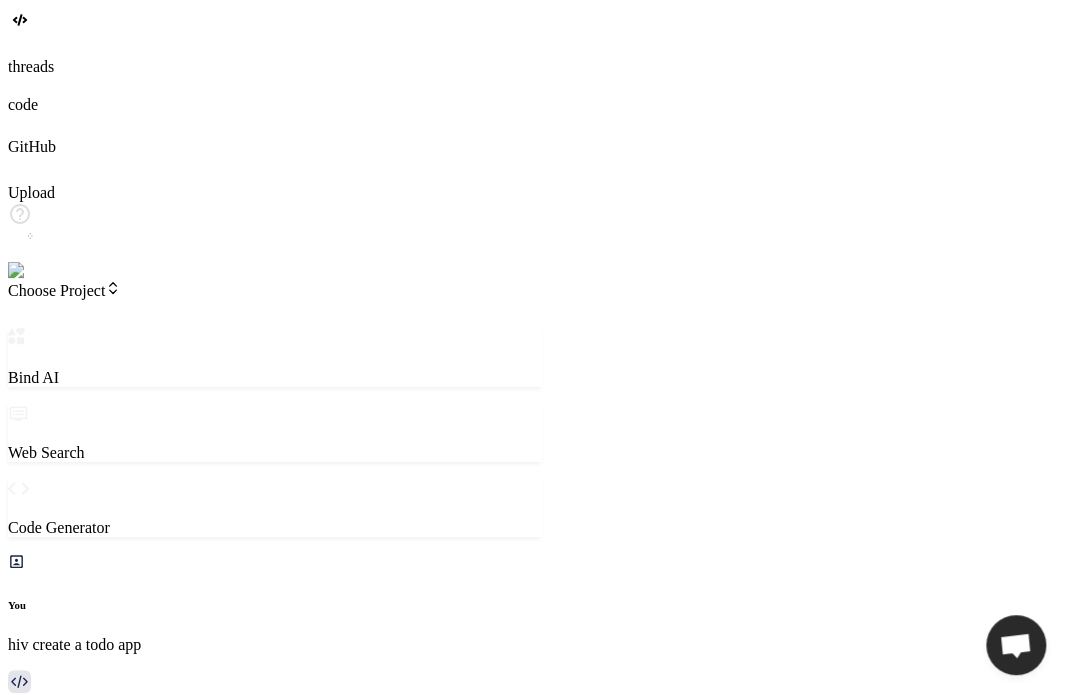 type 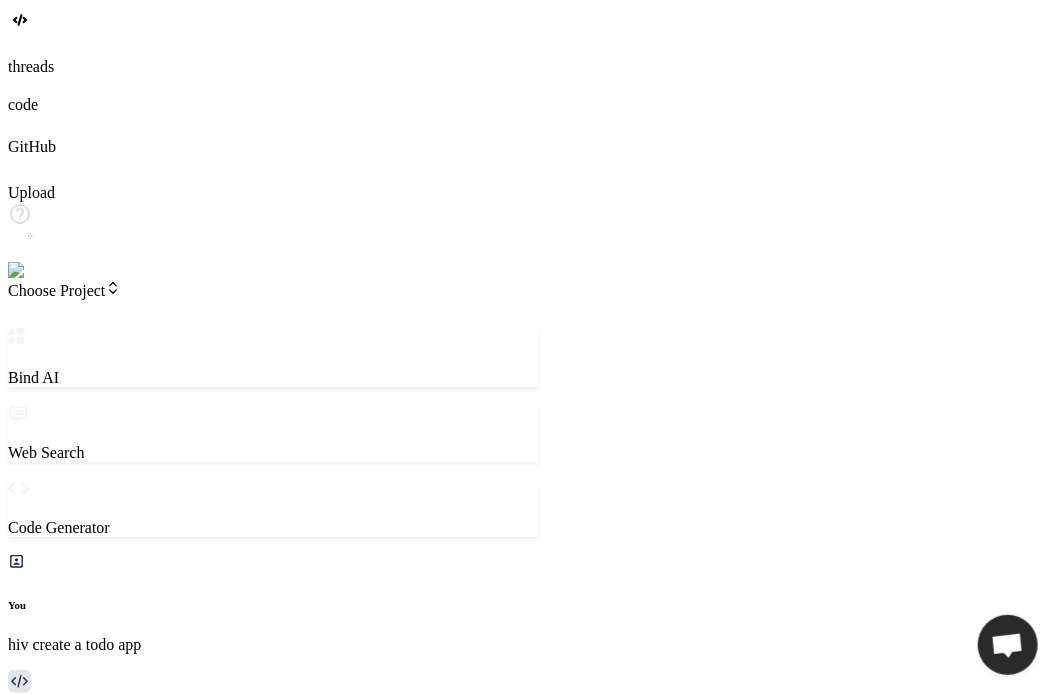click at bounding box center (87, 1062) 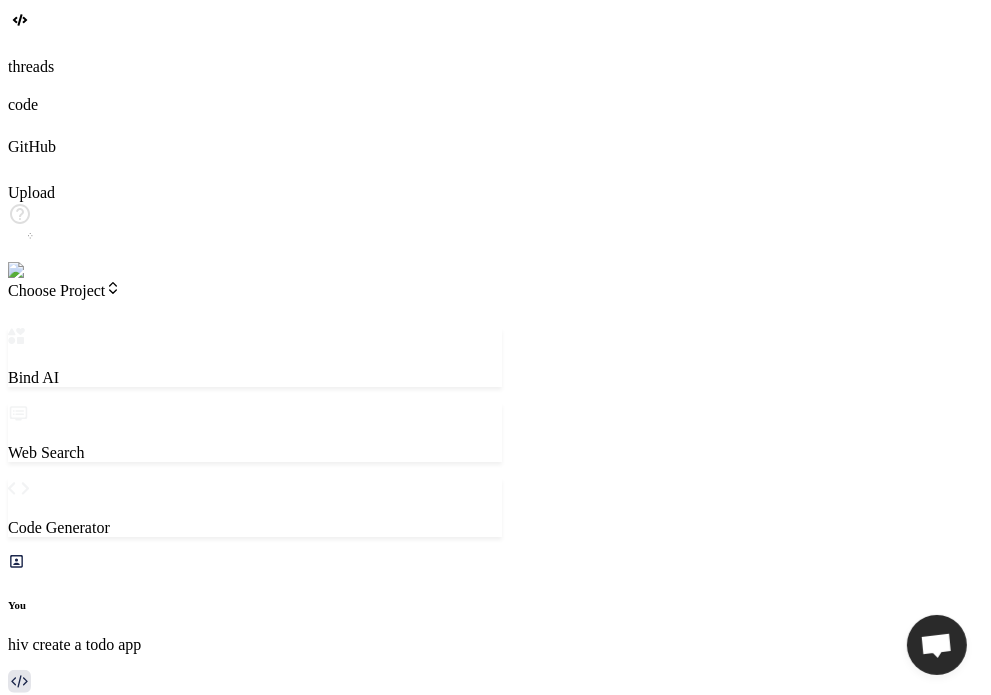 type on "x" 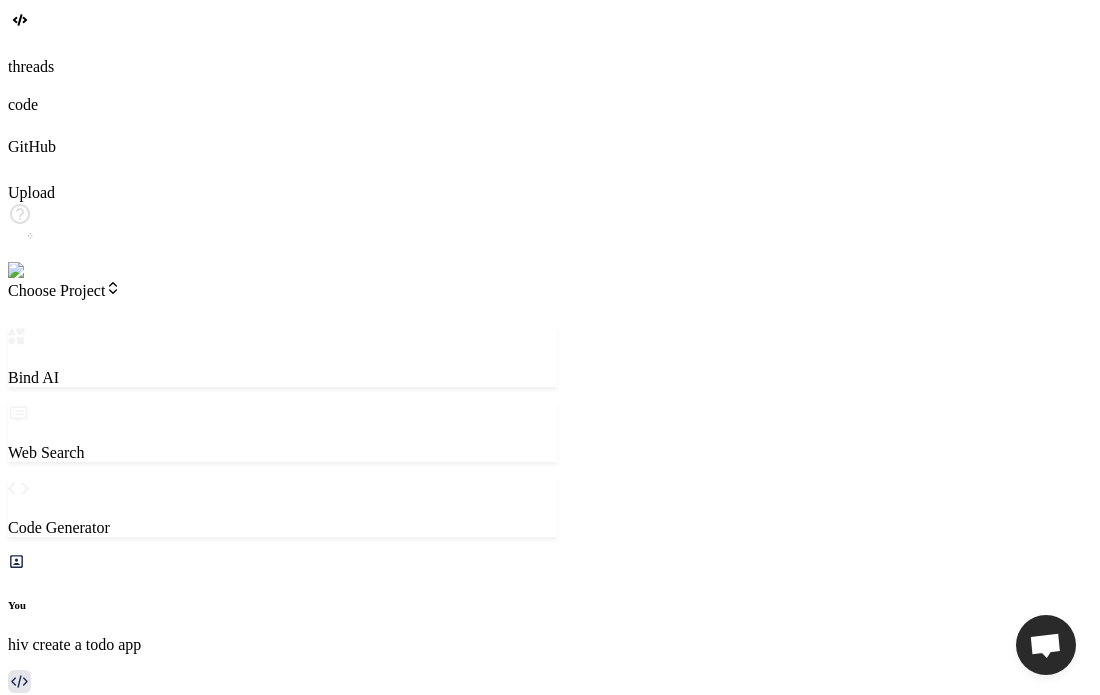 click at bounding box center (550, 126) 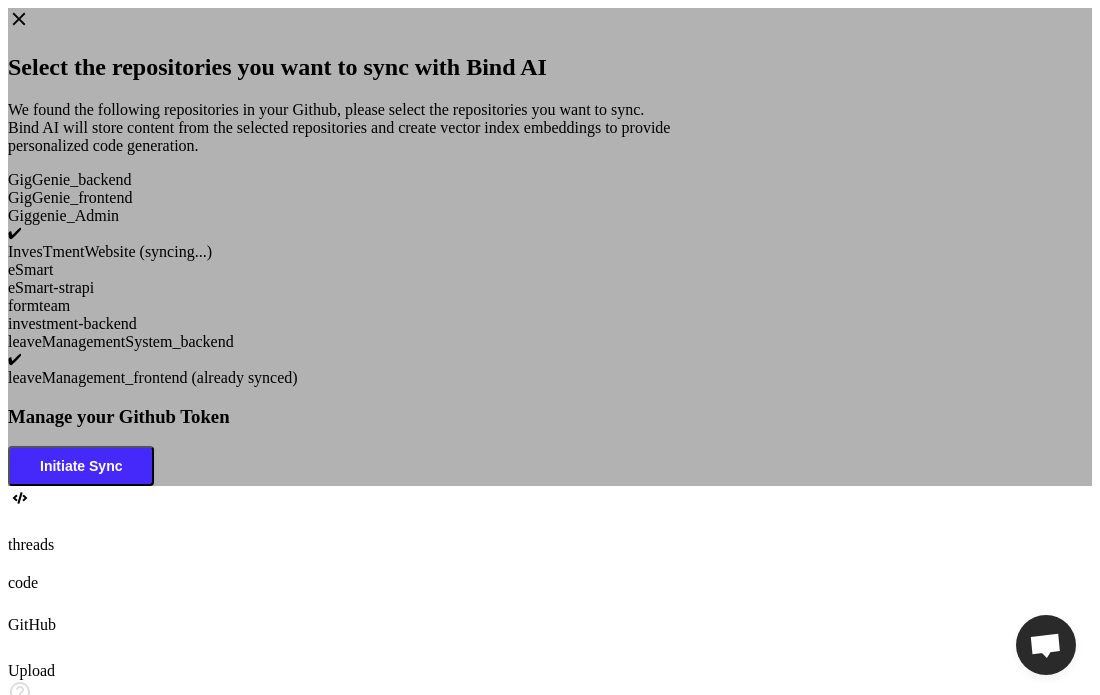 scroll, scrollTop: 103, scrollLeft: 0, axis: vertical 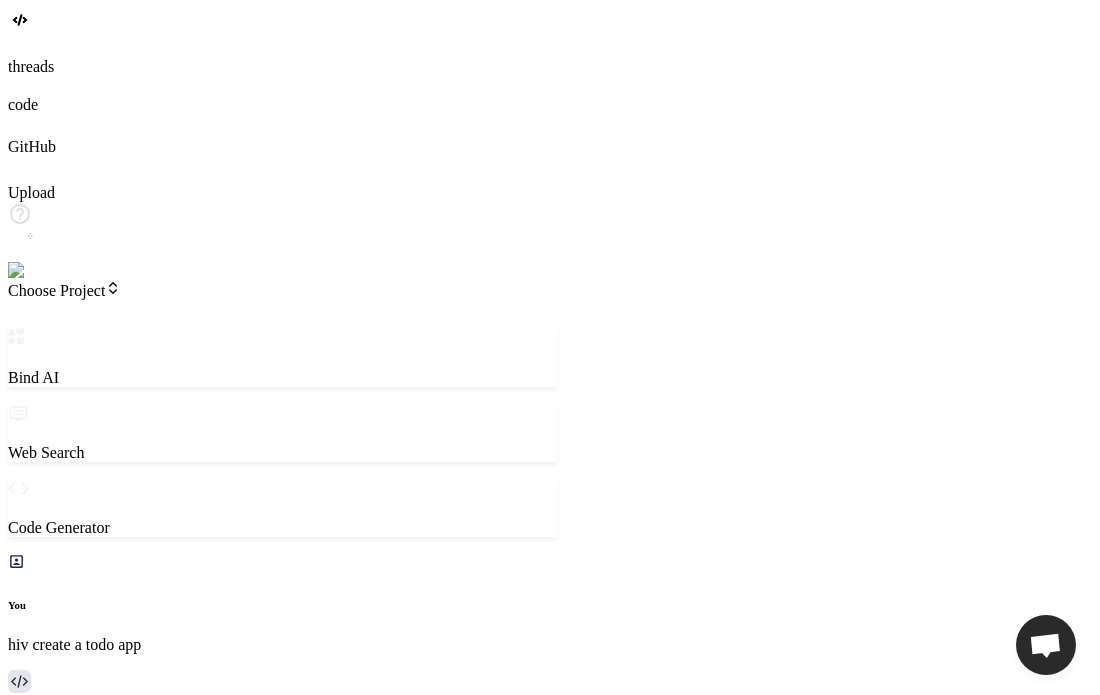 click at bounding box center (87, 1062) 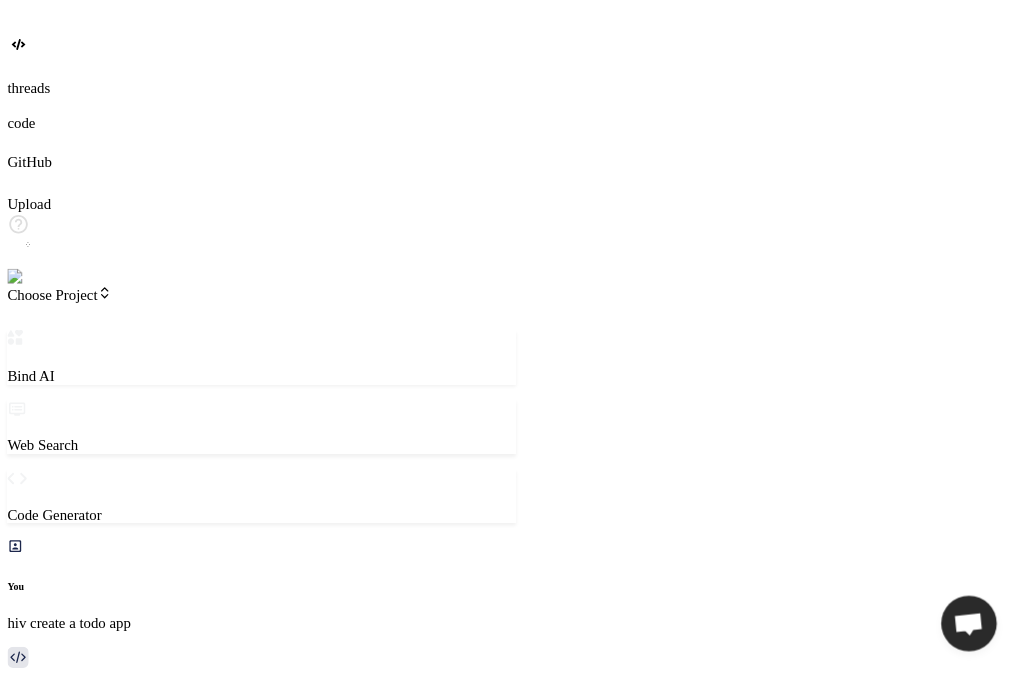 scroll, scrollTop: 204, scrollLeft: 0, axis: vertical 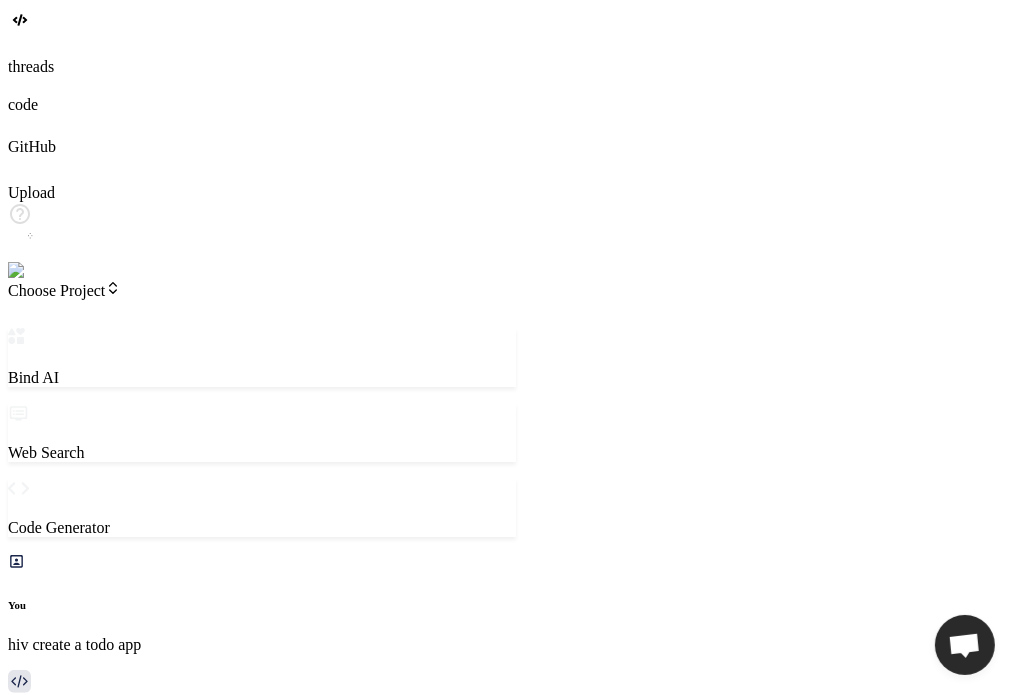 type on "x" 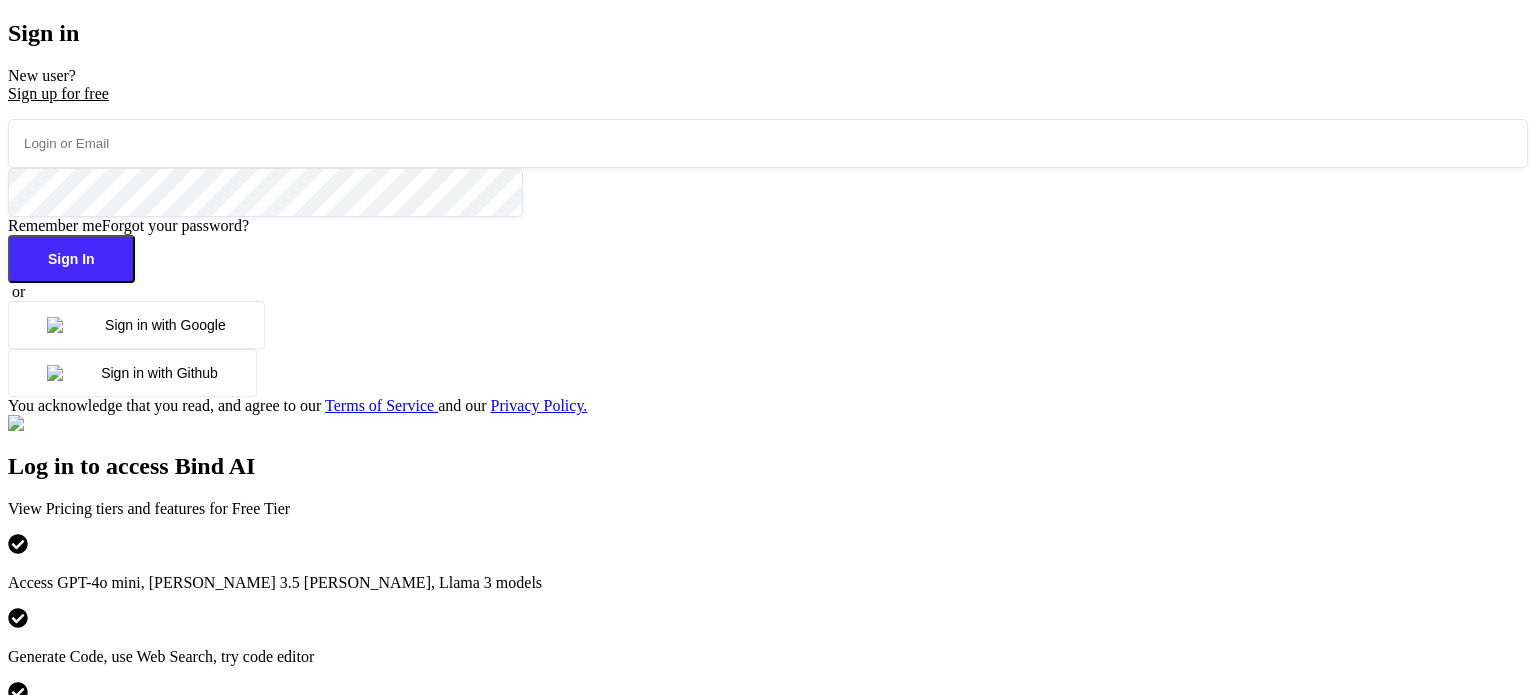 scroll, scrollTop: 0, scrollLeft: 0, axis: both 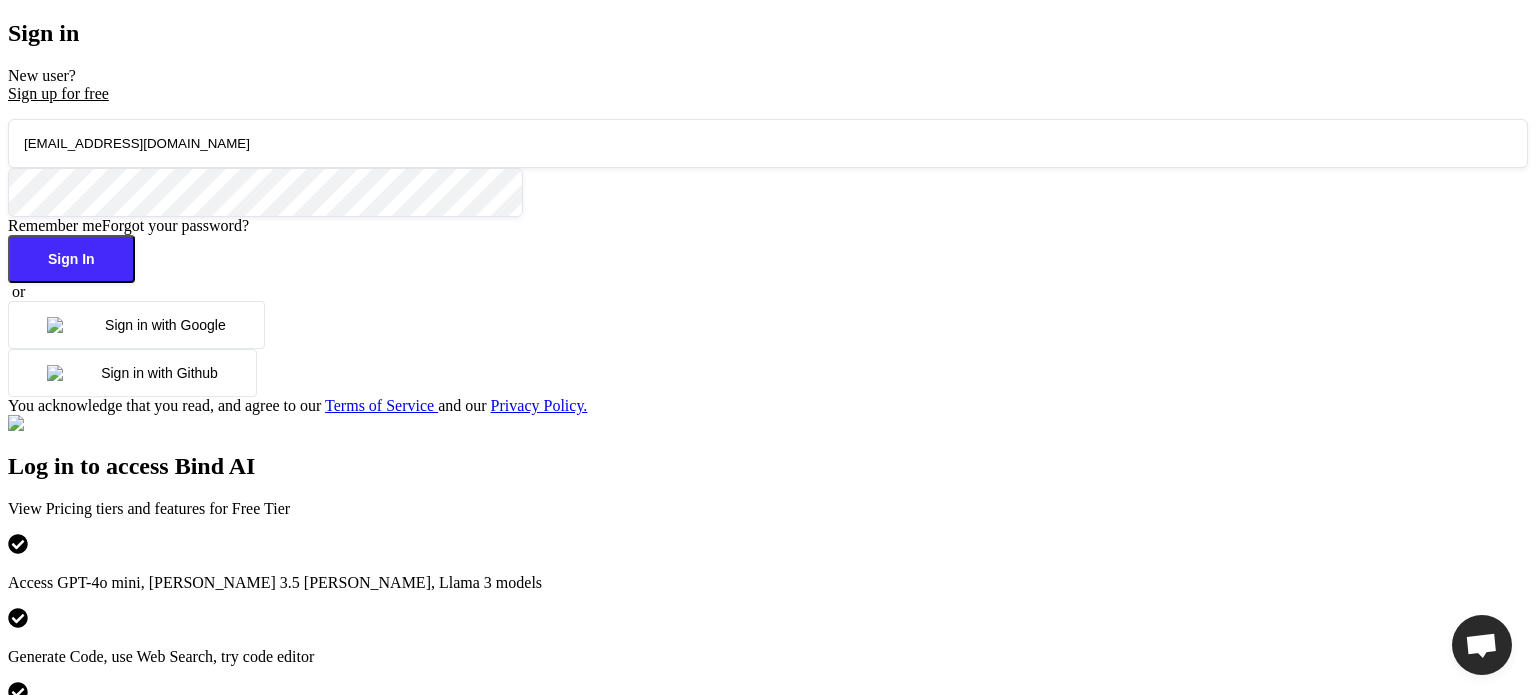 type on "[EMAIL_ADDRESS][DOMAIN_NAME]" 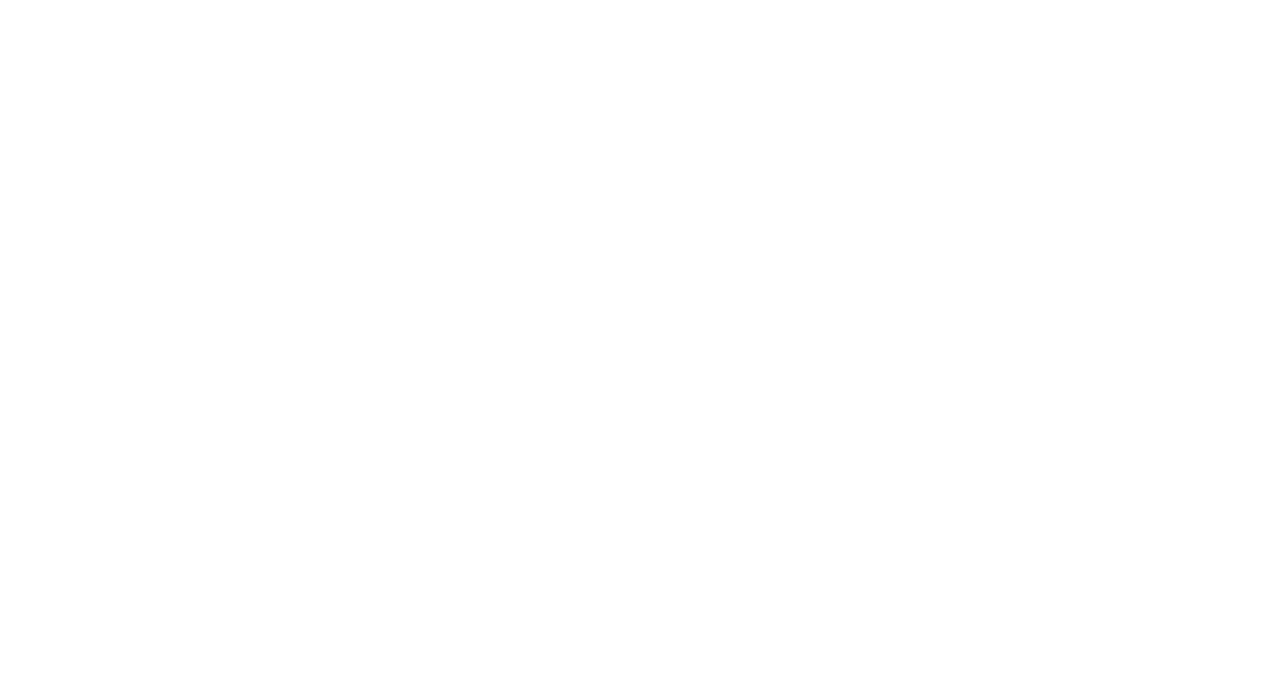 scroll, scrollTop: 0, scrollLeft: 0, axis: both 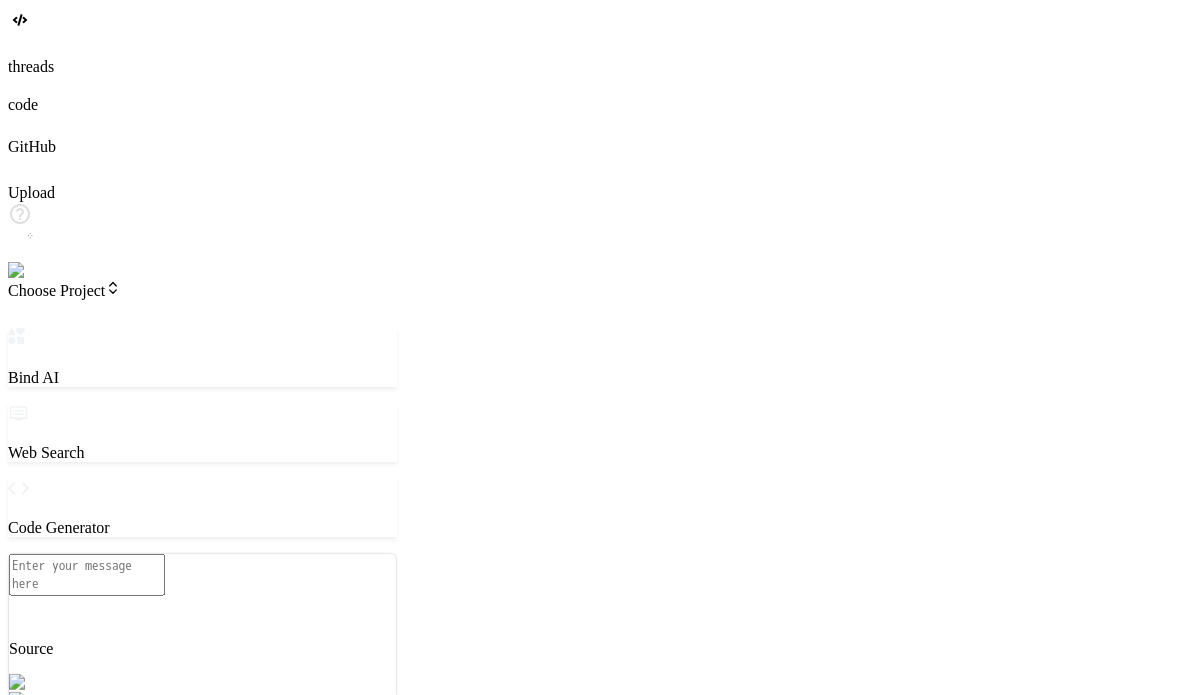 click at bounding box center (87, 575) 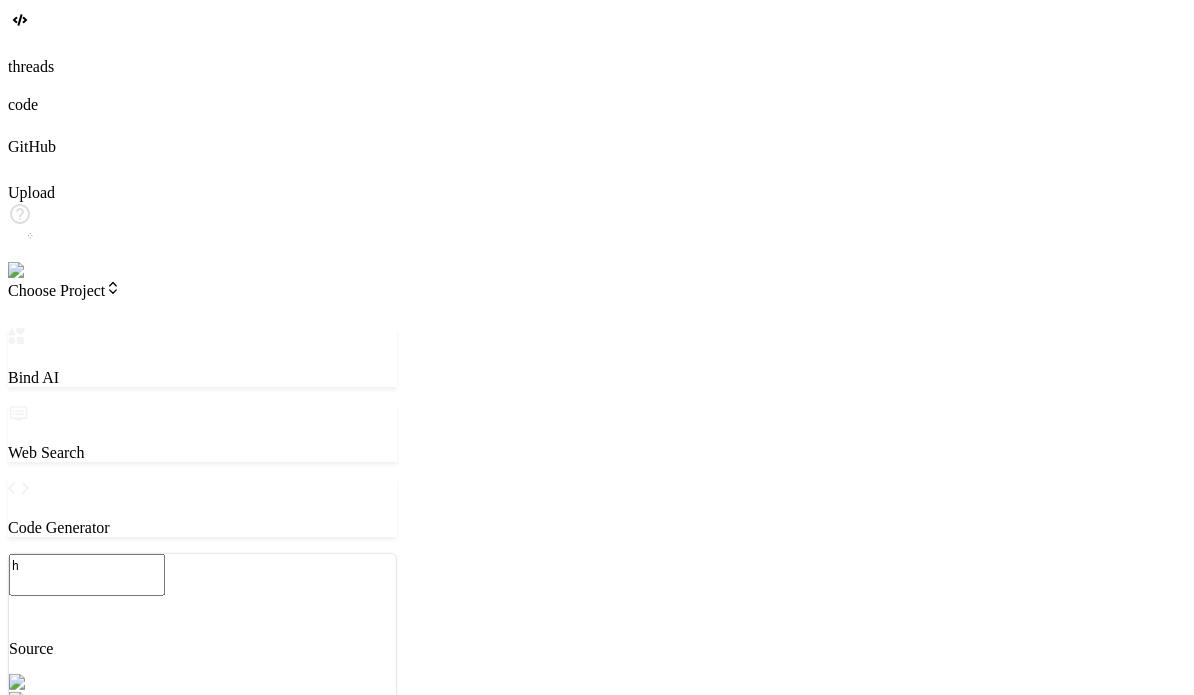 type on "x" 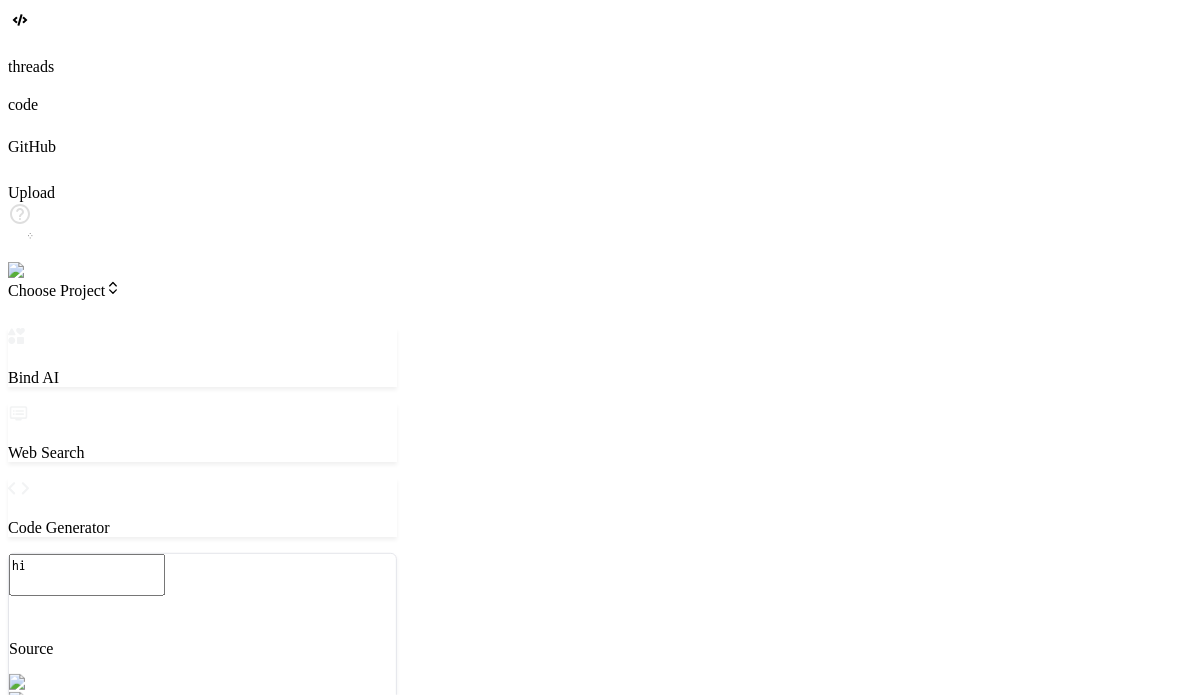 type on "x" 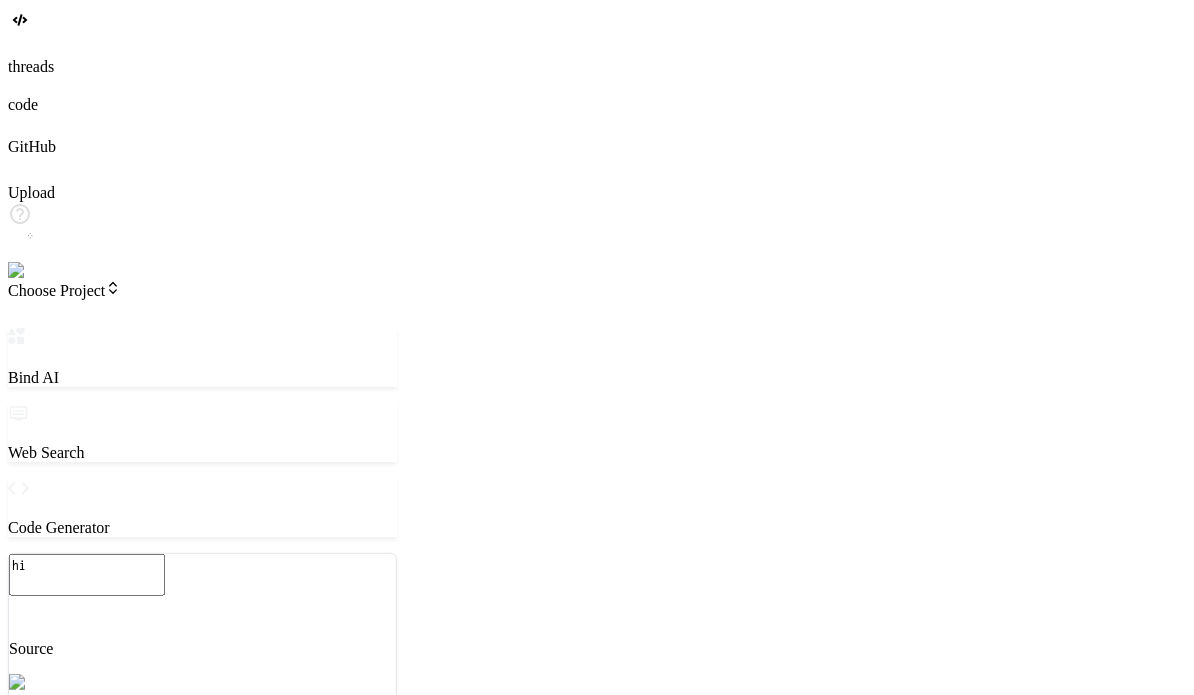 click on "Github" at bounding box center [202, 752] 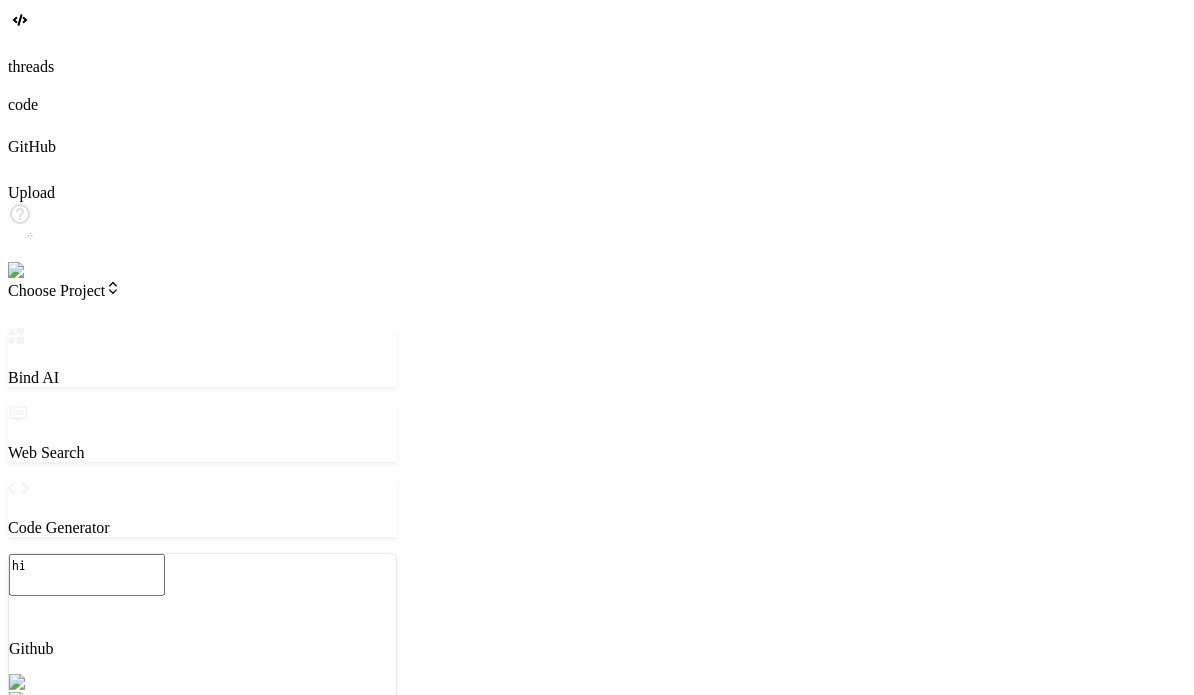 click on "hi" at bounding box center (87, 575) 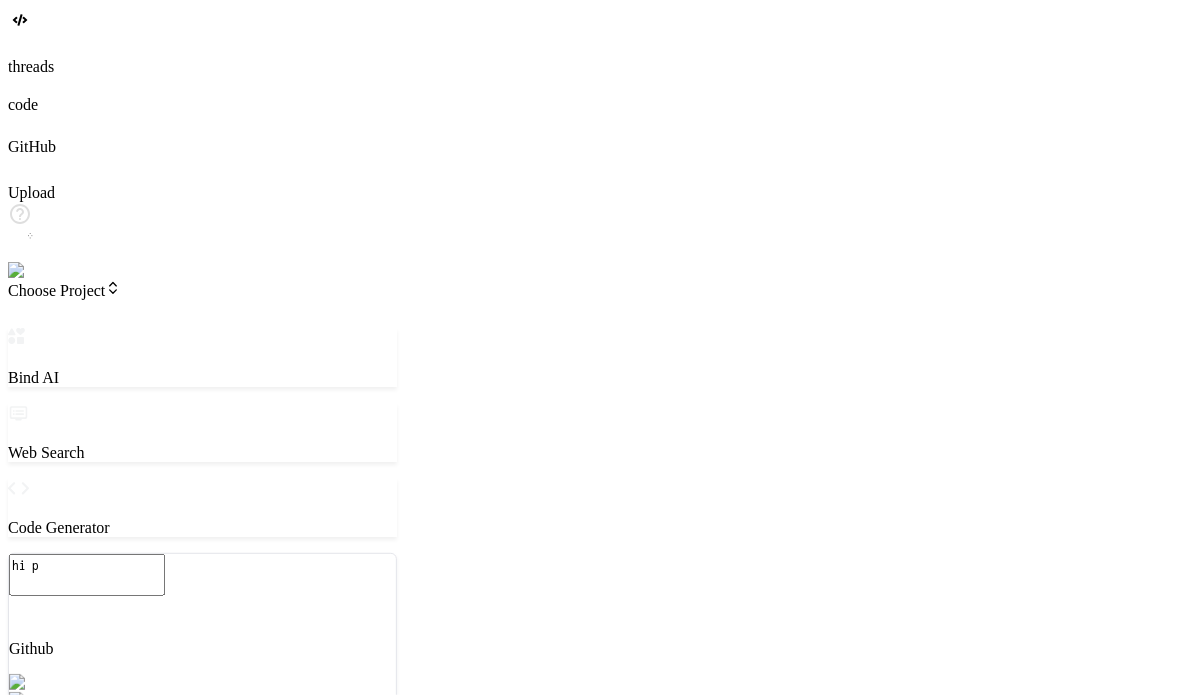 type on "x" 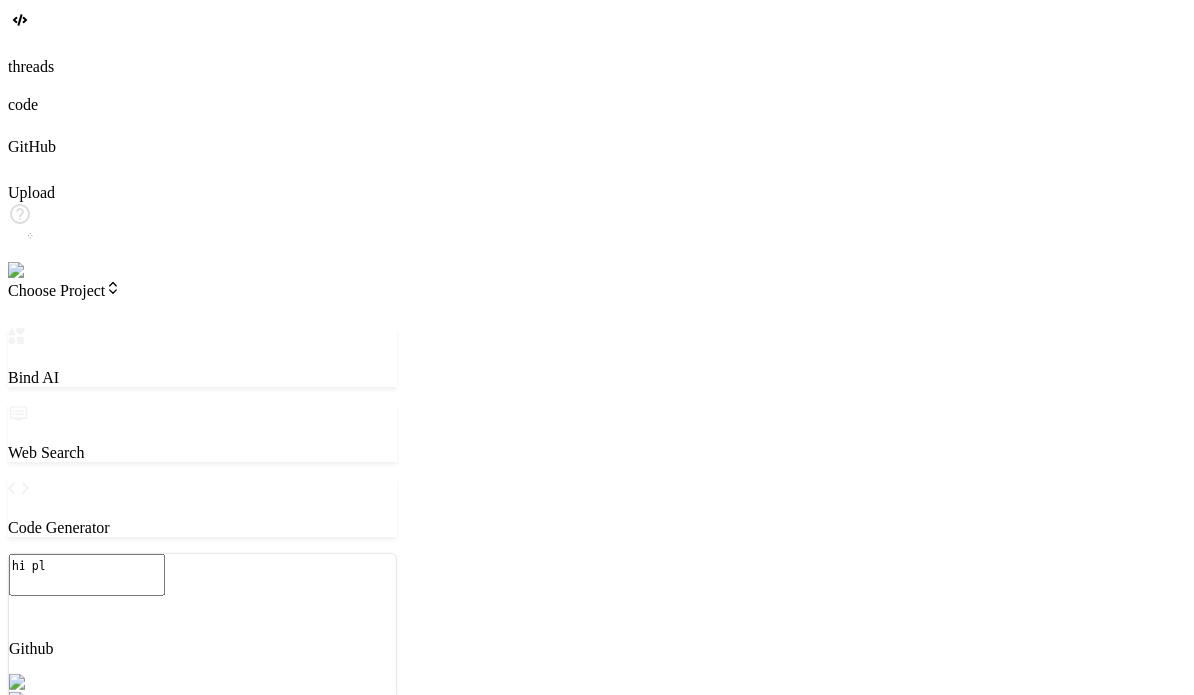 type on "x" 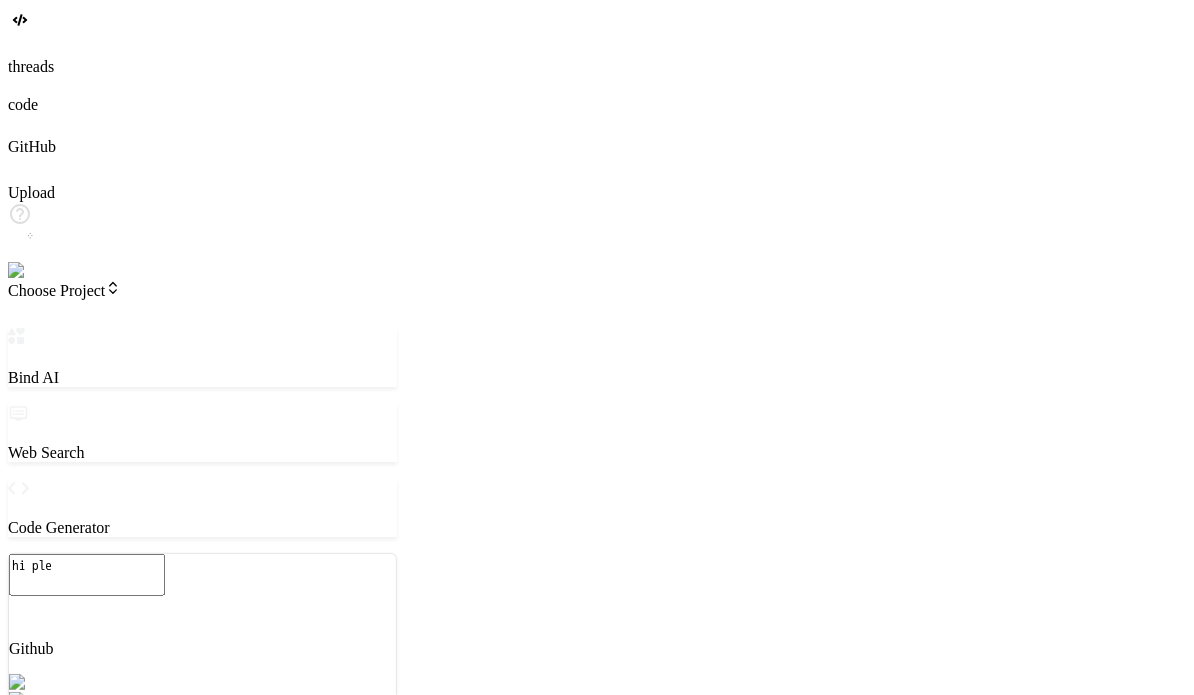 type on "x" 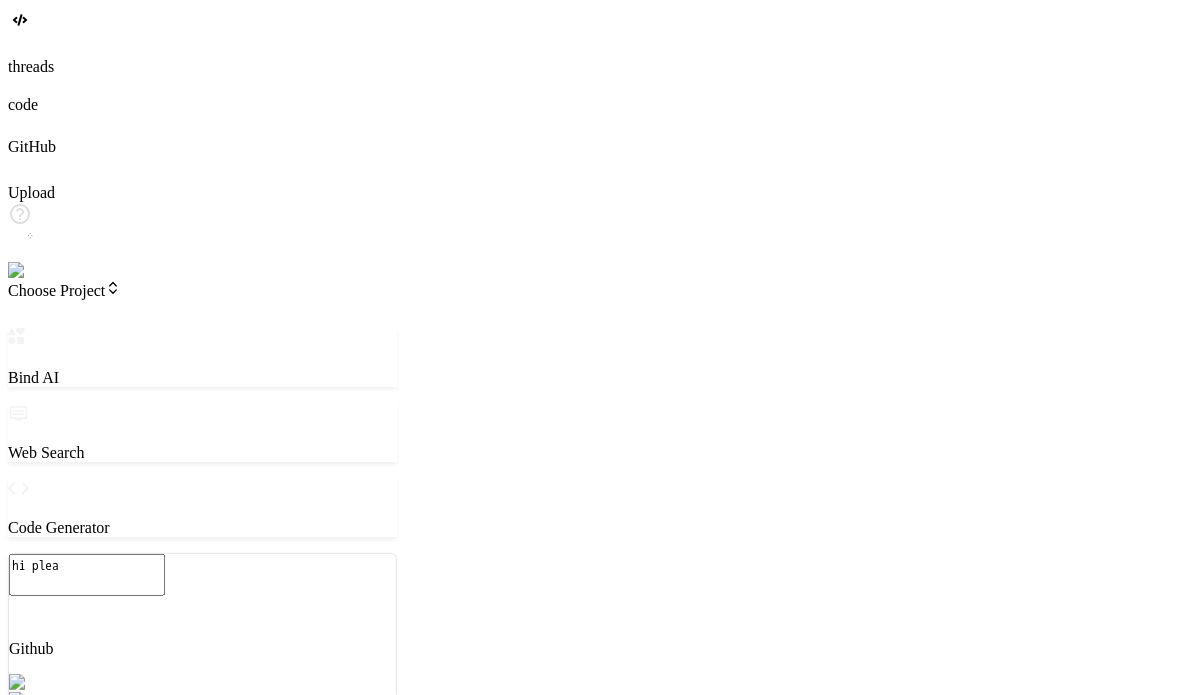 type on "x" 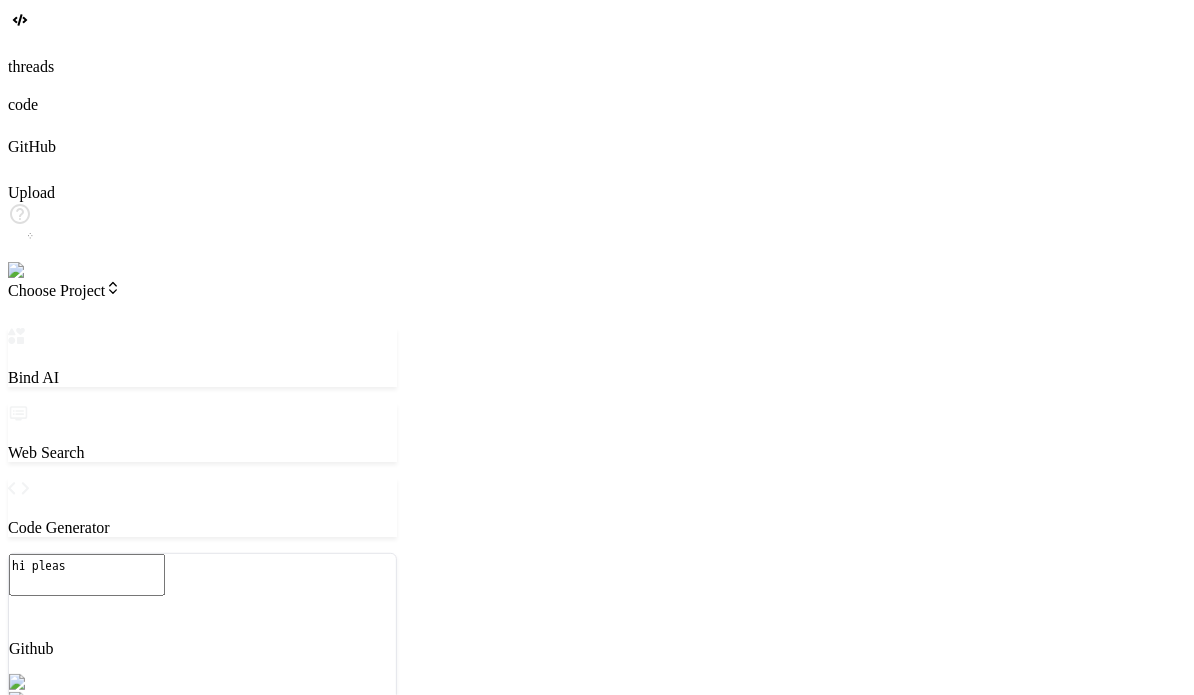 type on "x" 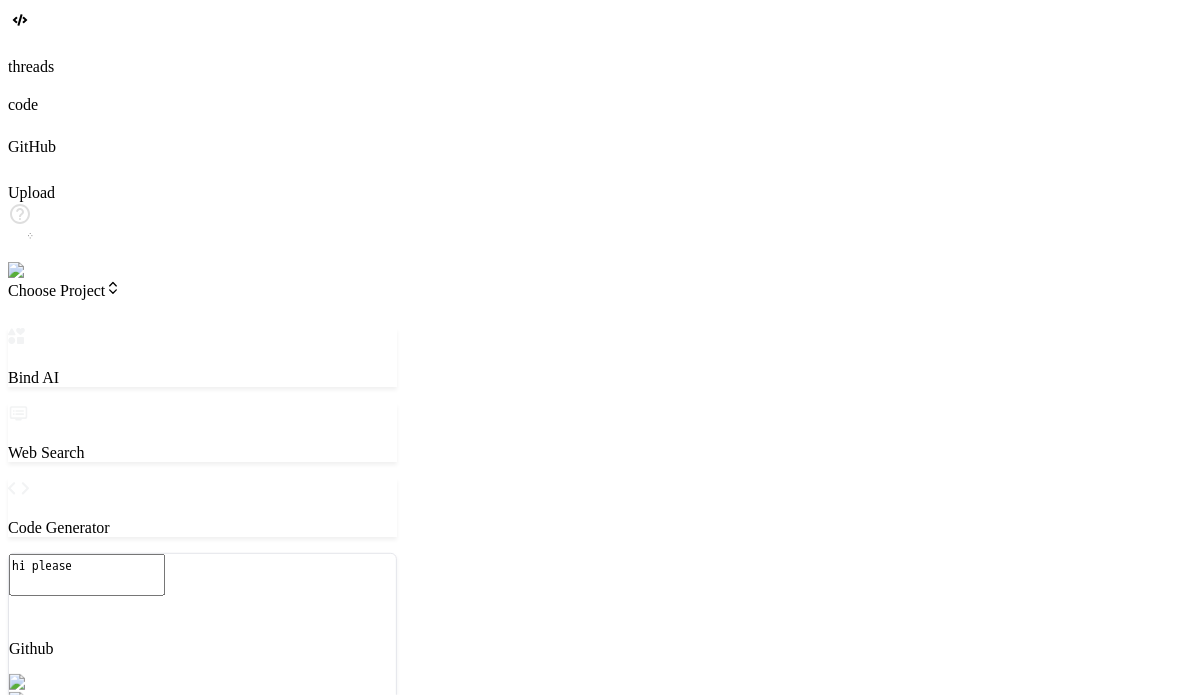 type on "x" 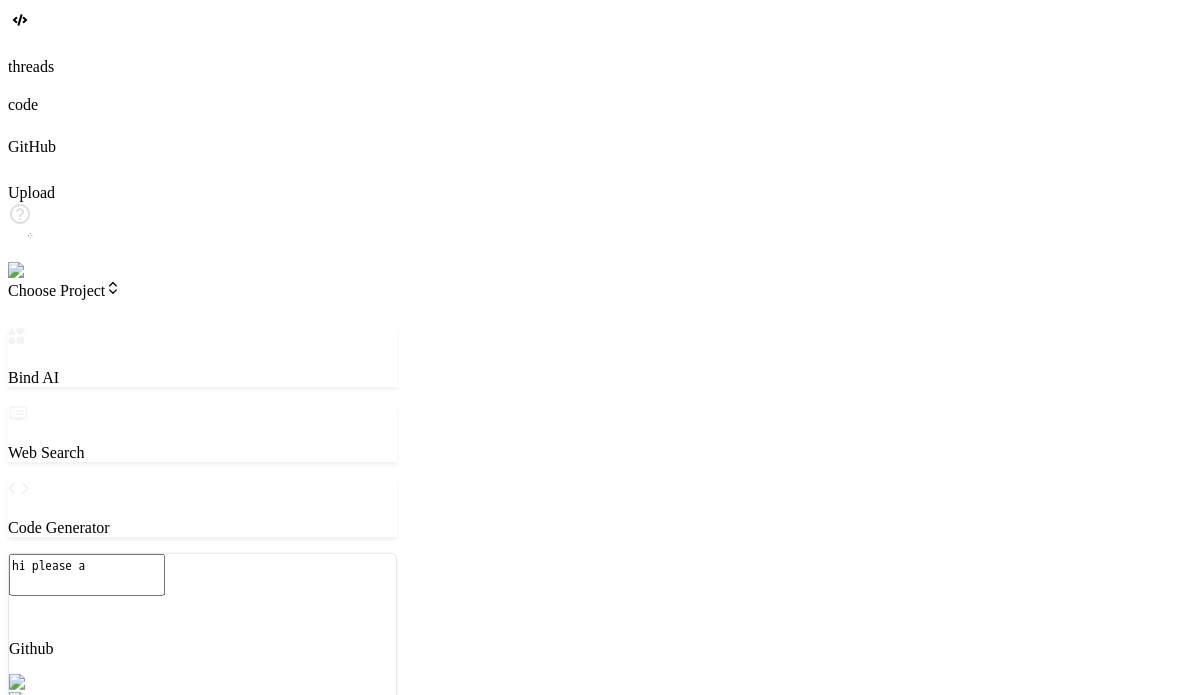 type on "x" 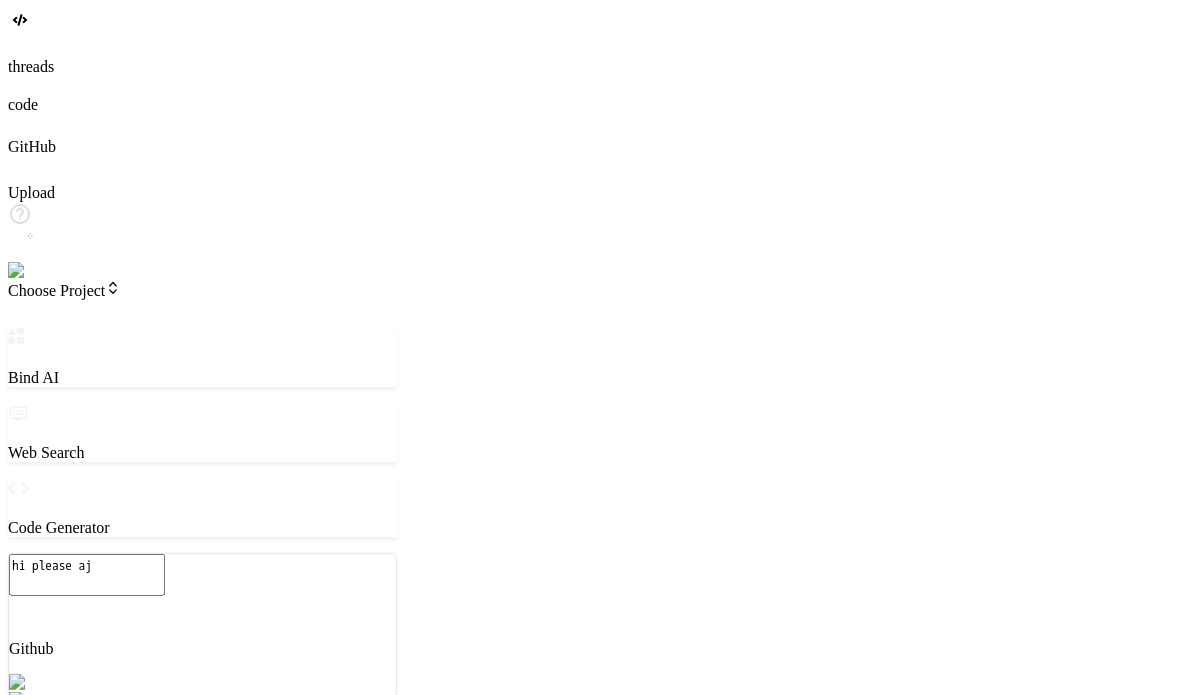 type on "x" 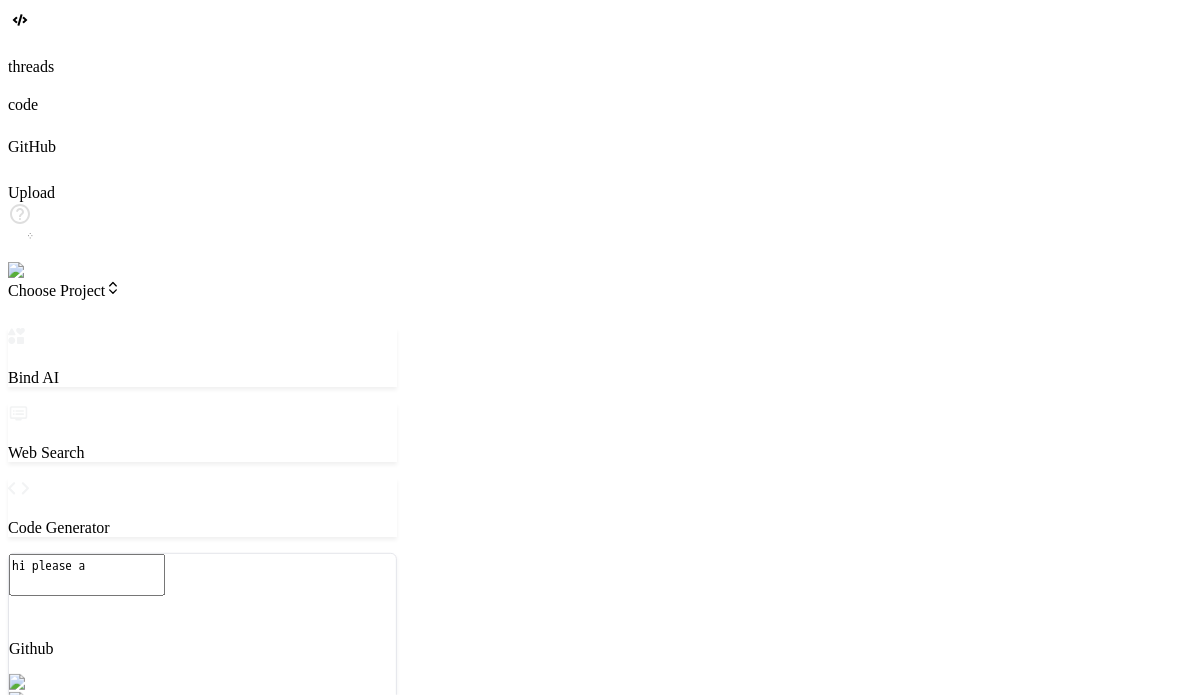 type on "x" 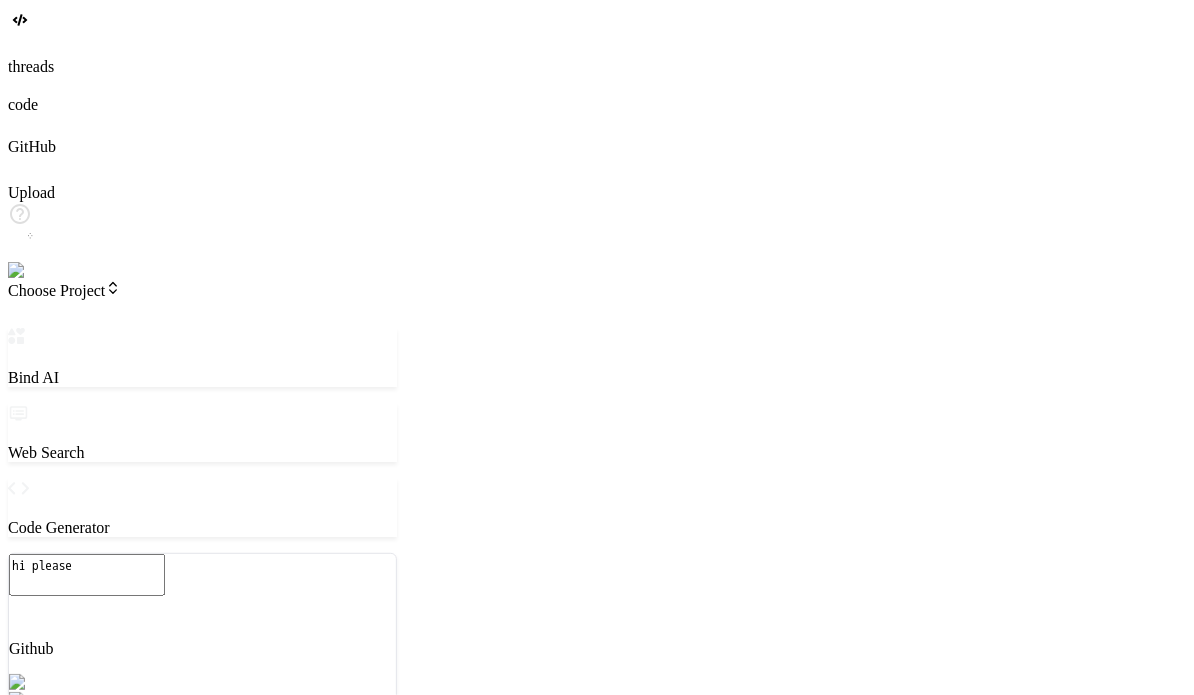 type on "x" 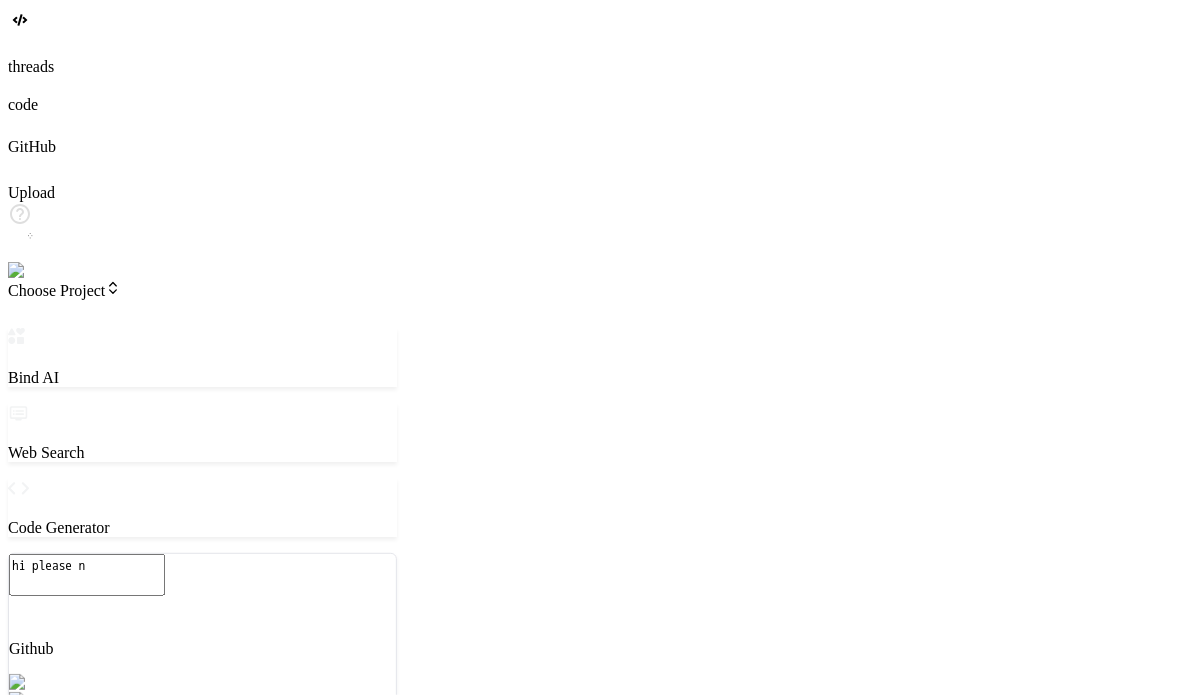type on "x" 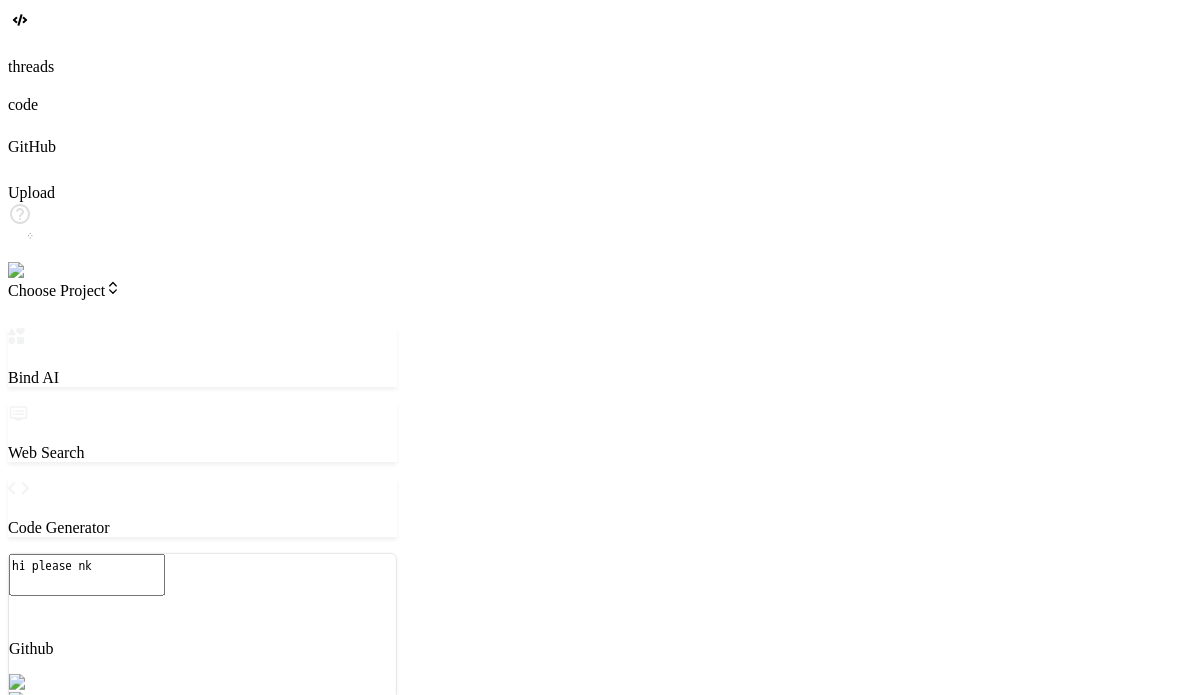 type on "x" 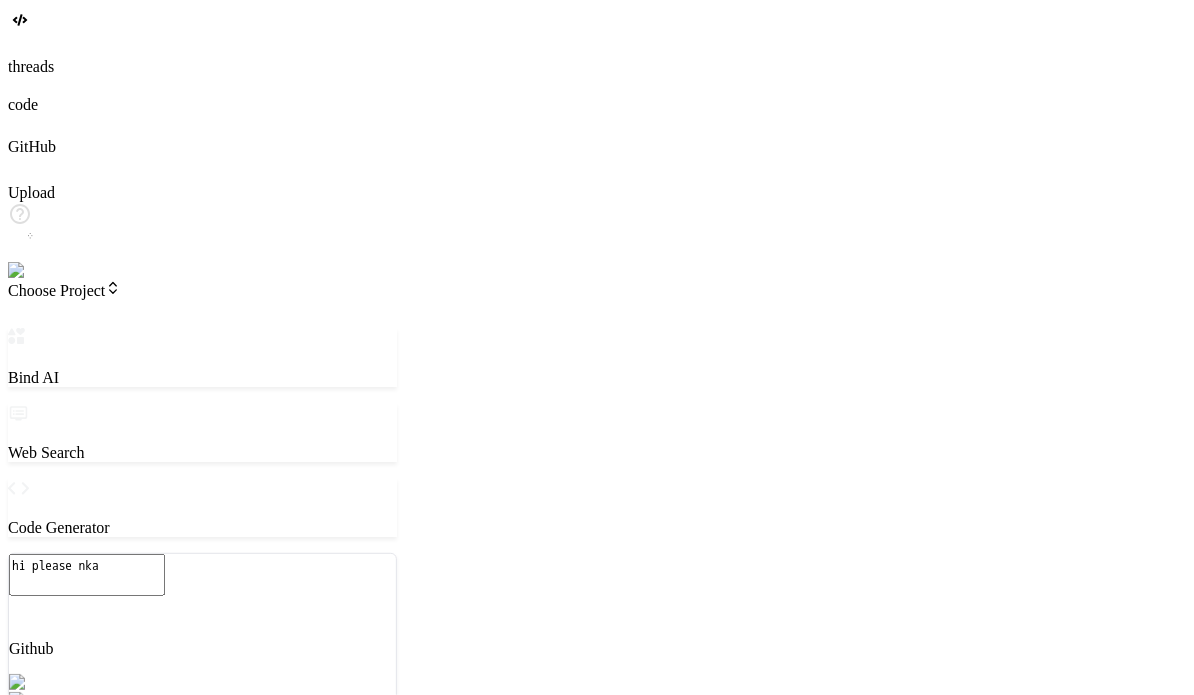 type on "x" 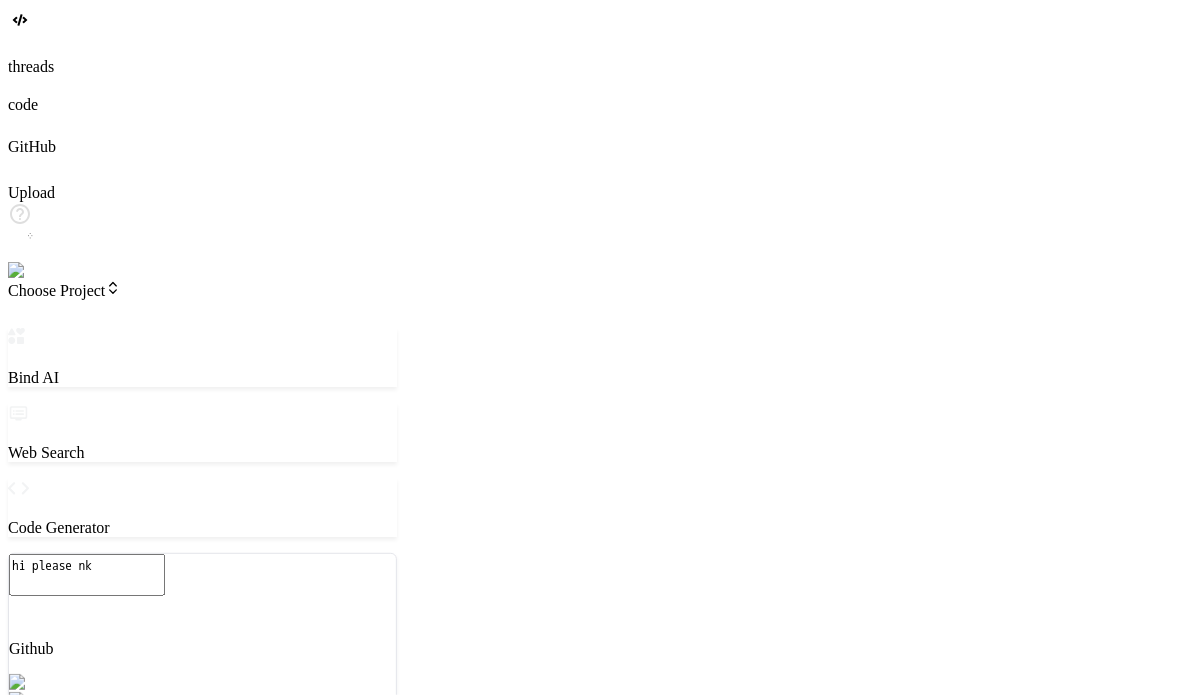 type on "x" 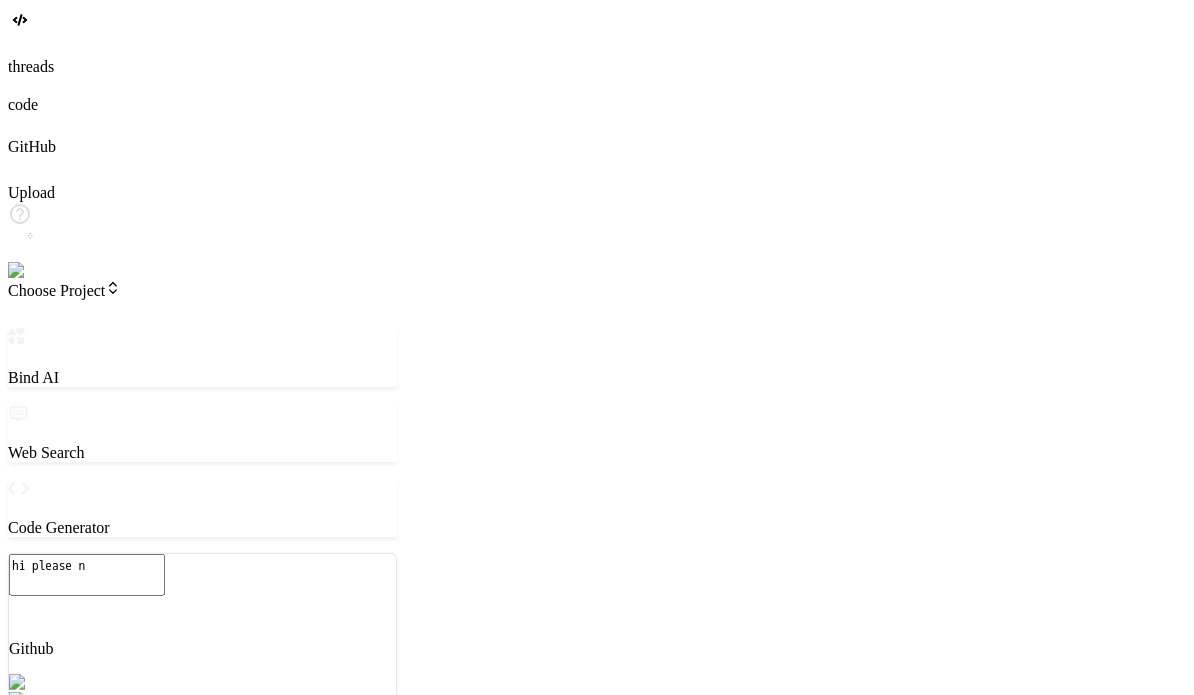 type on "x" 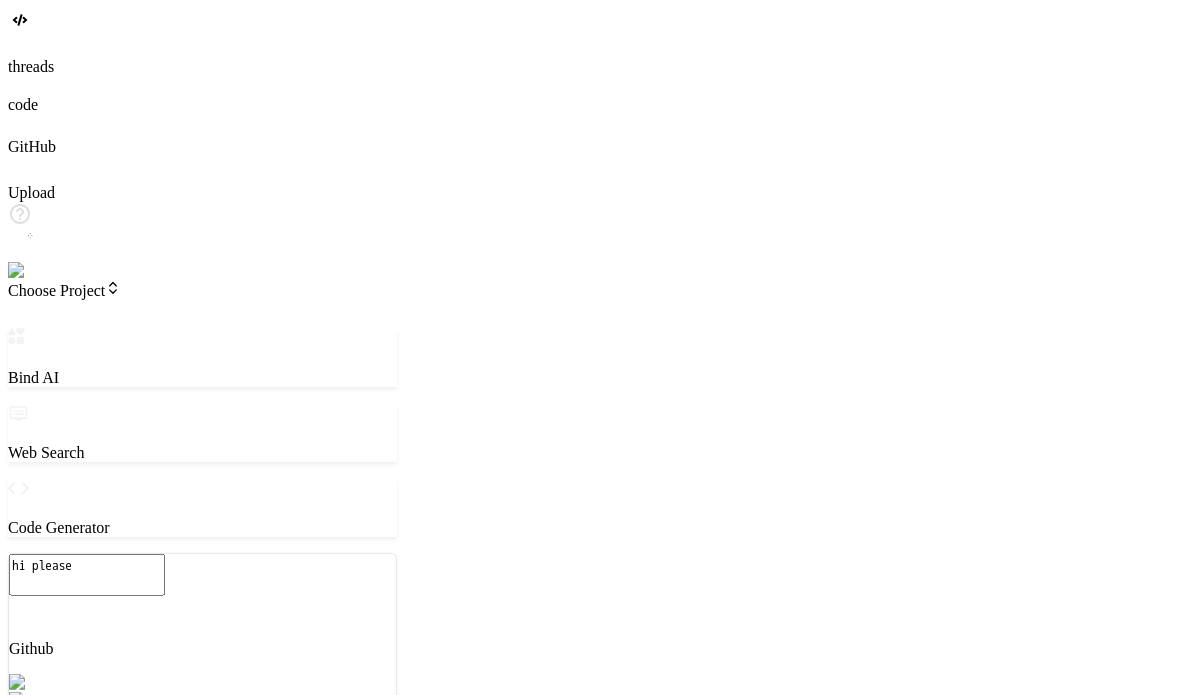 type on "x" 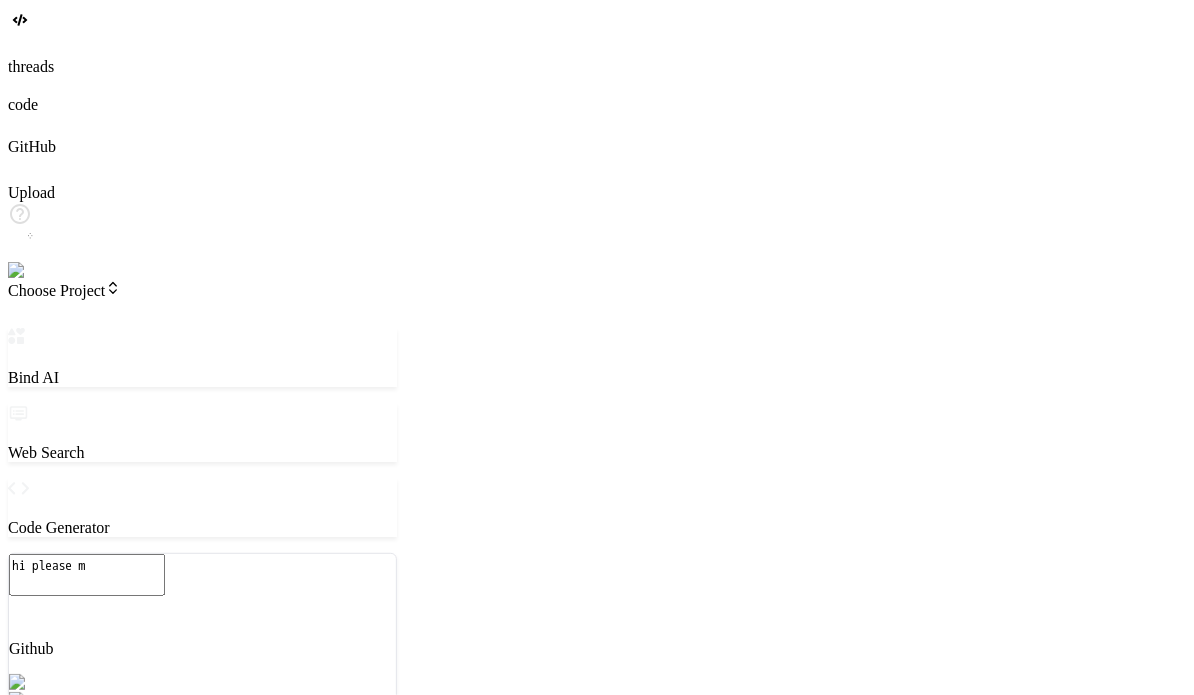 type on "x" 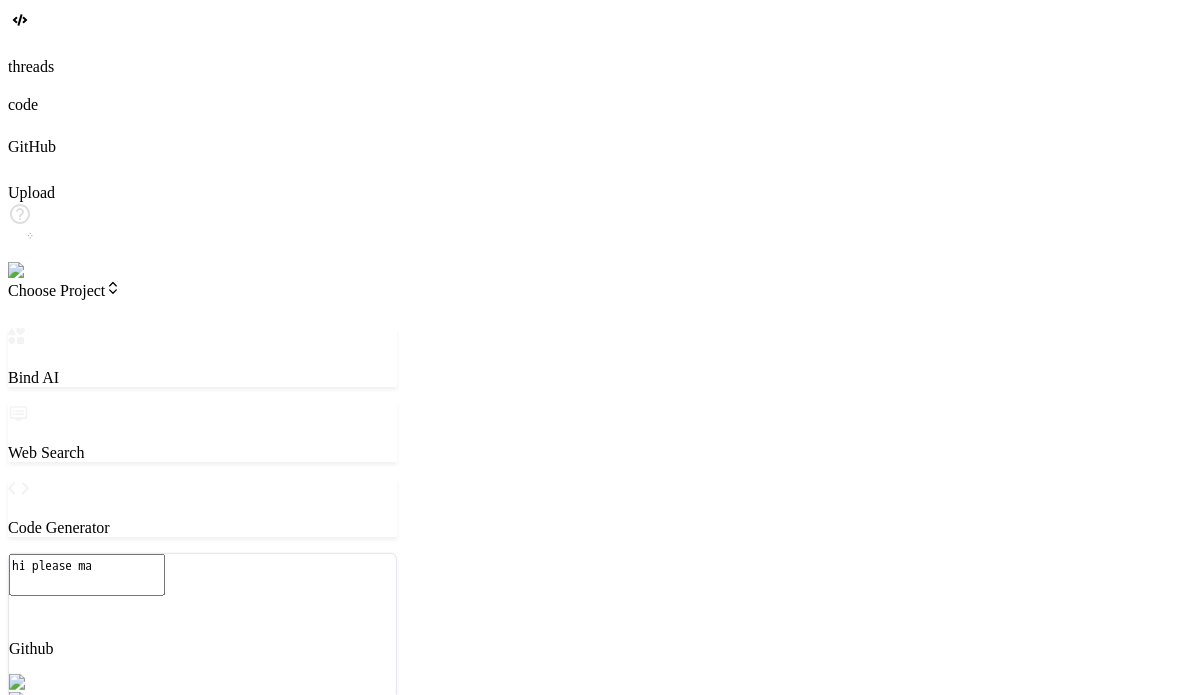 type on "x" 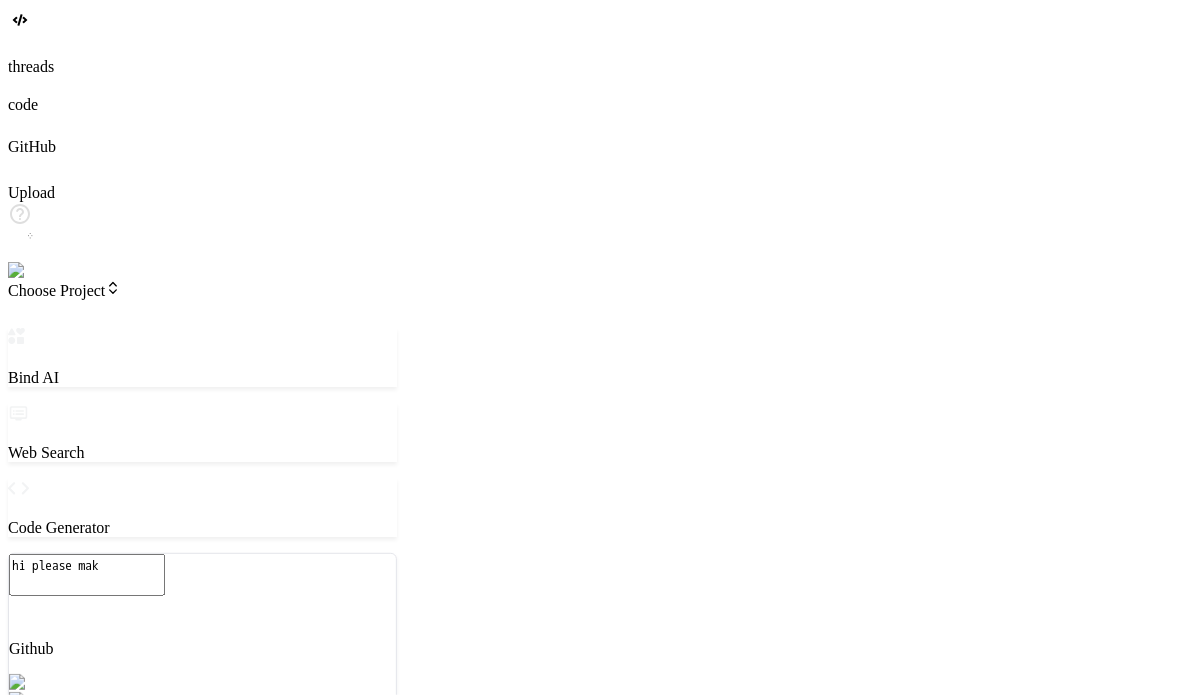 type on "x" 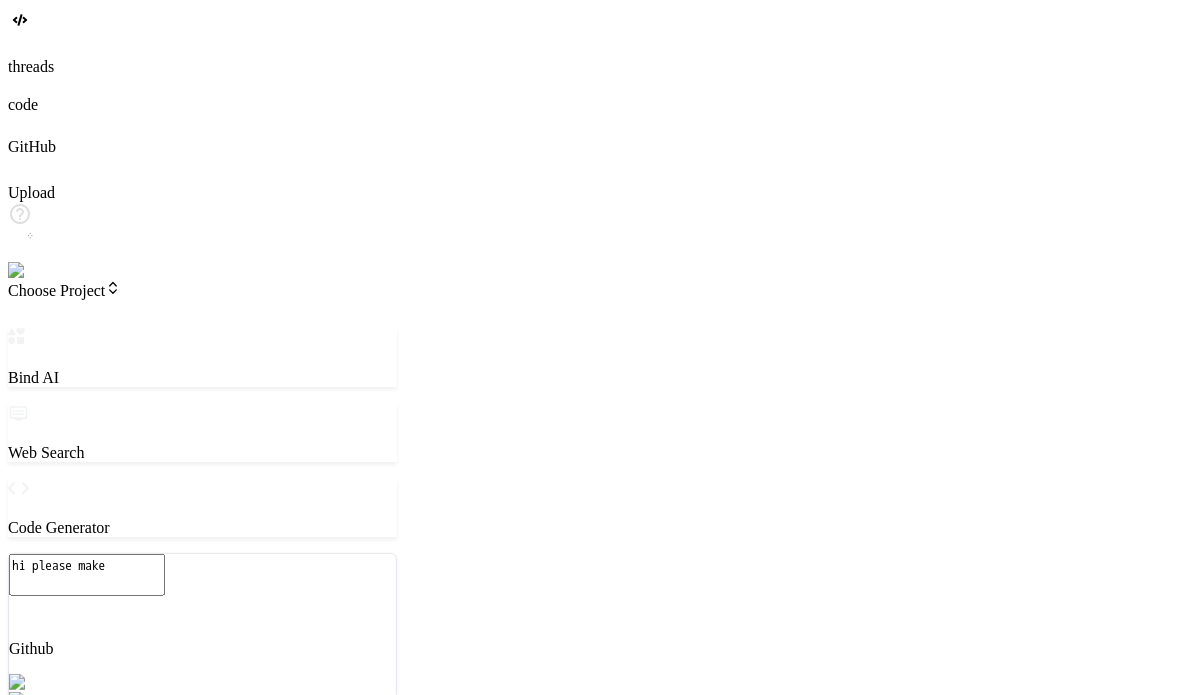 type on "x" 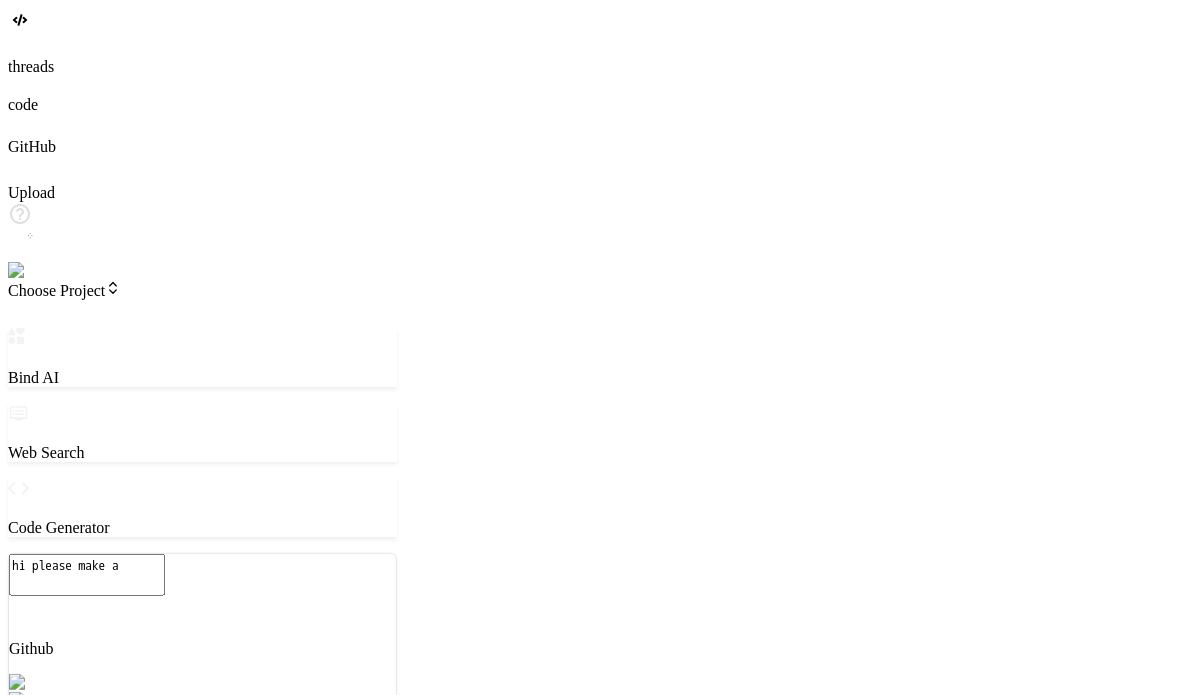 type on "x" 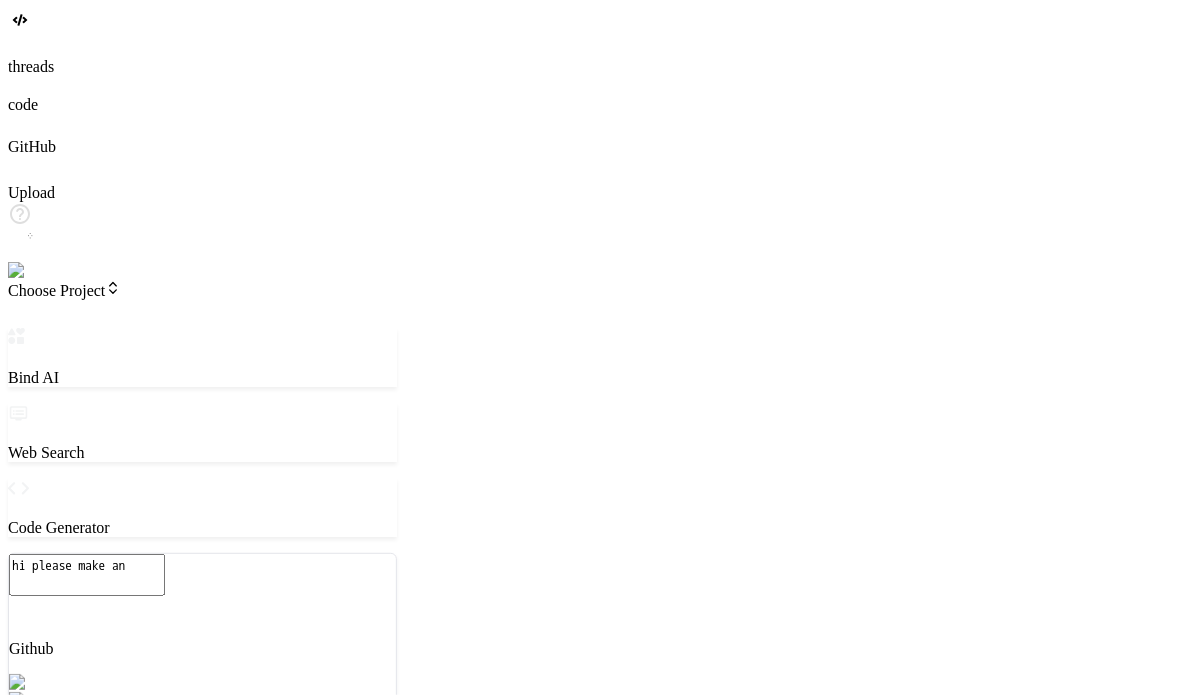 type on "x" 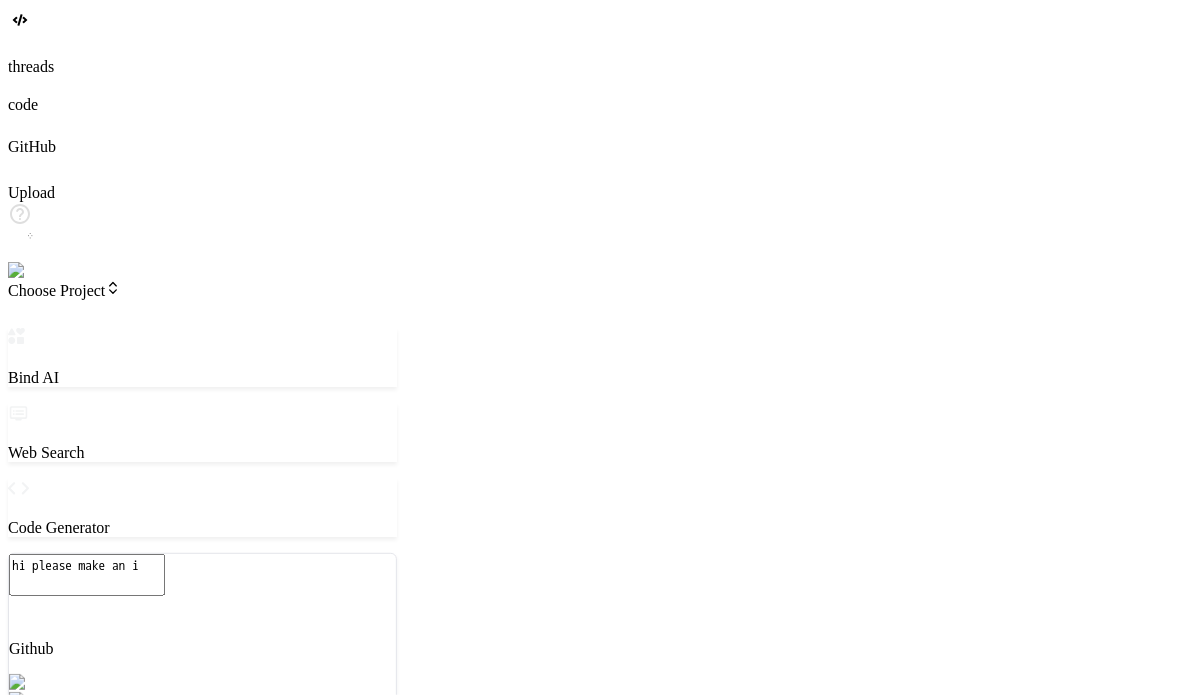 type on "x" 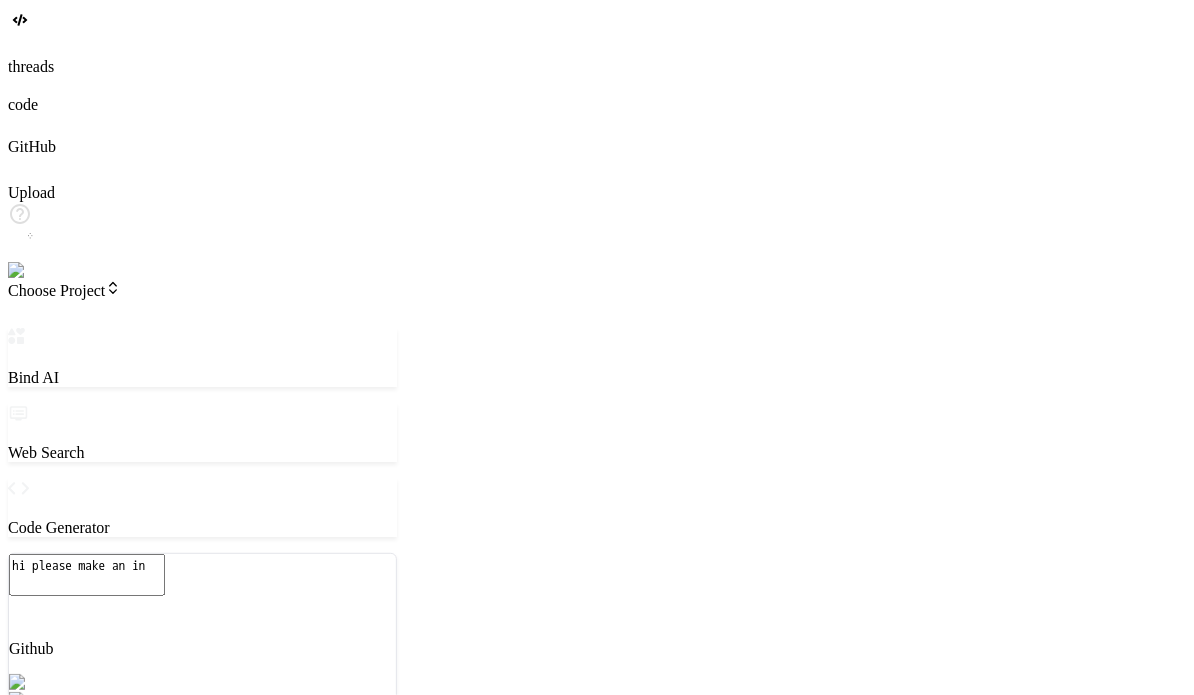 type on "x" 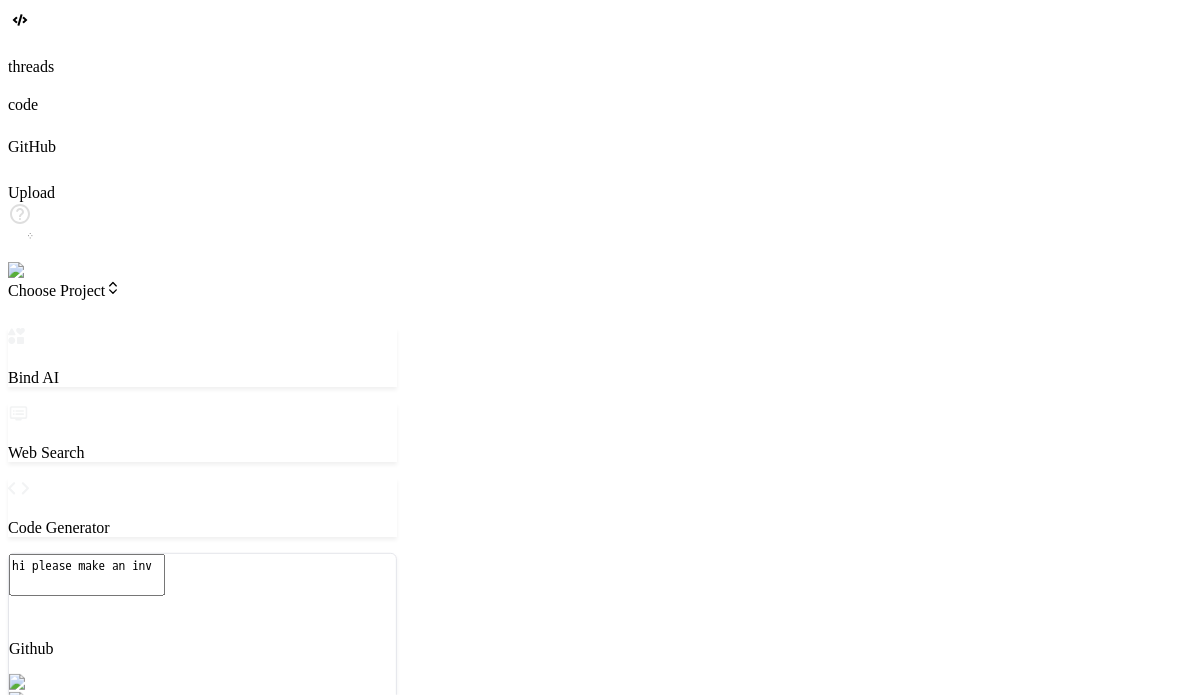 type on "x" 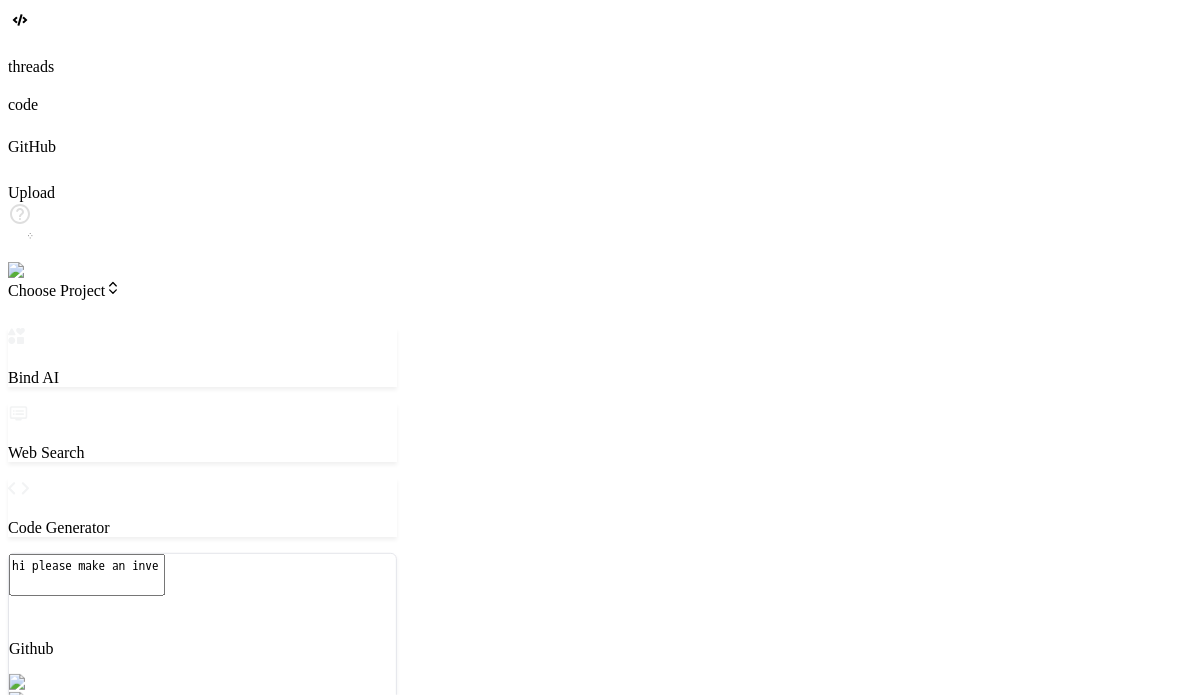 type on "x" 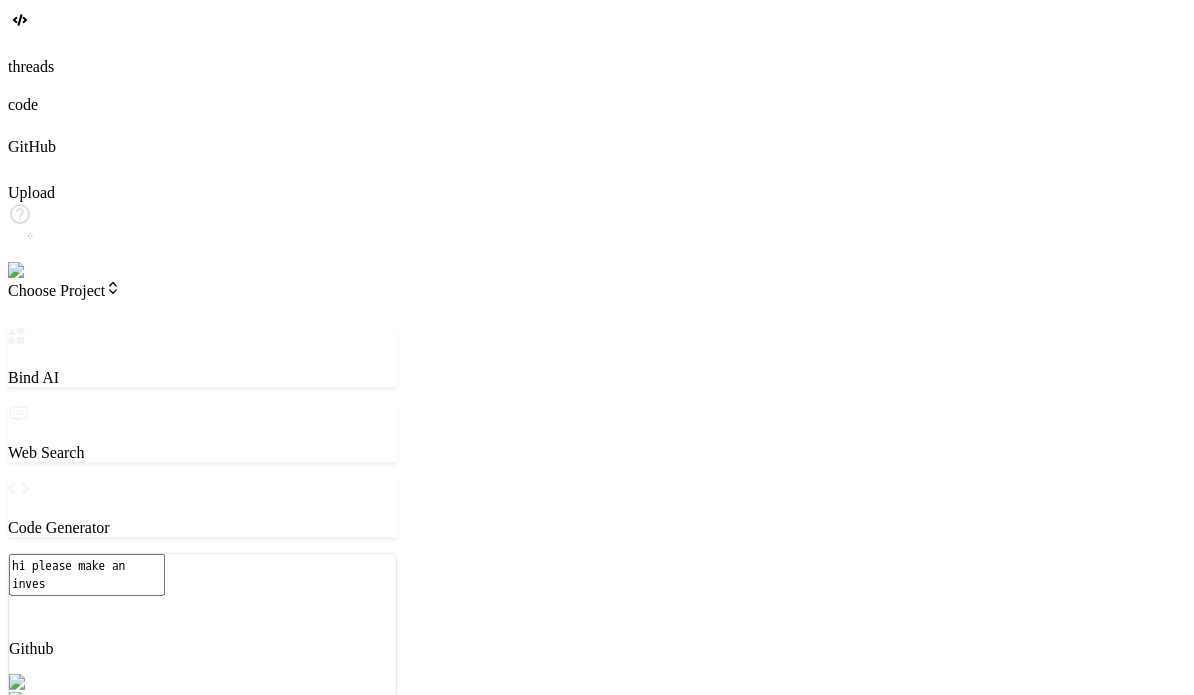 type on "x" 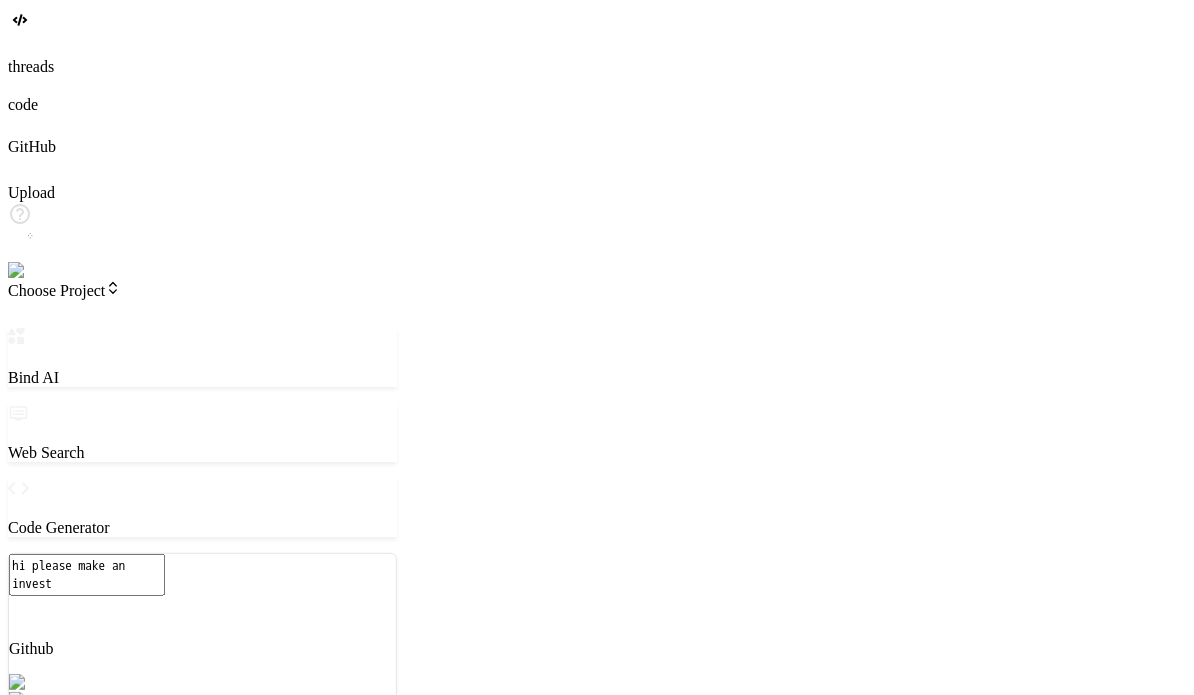 type on "x" 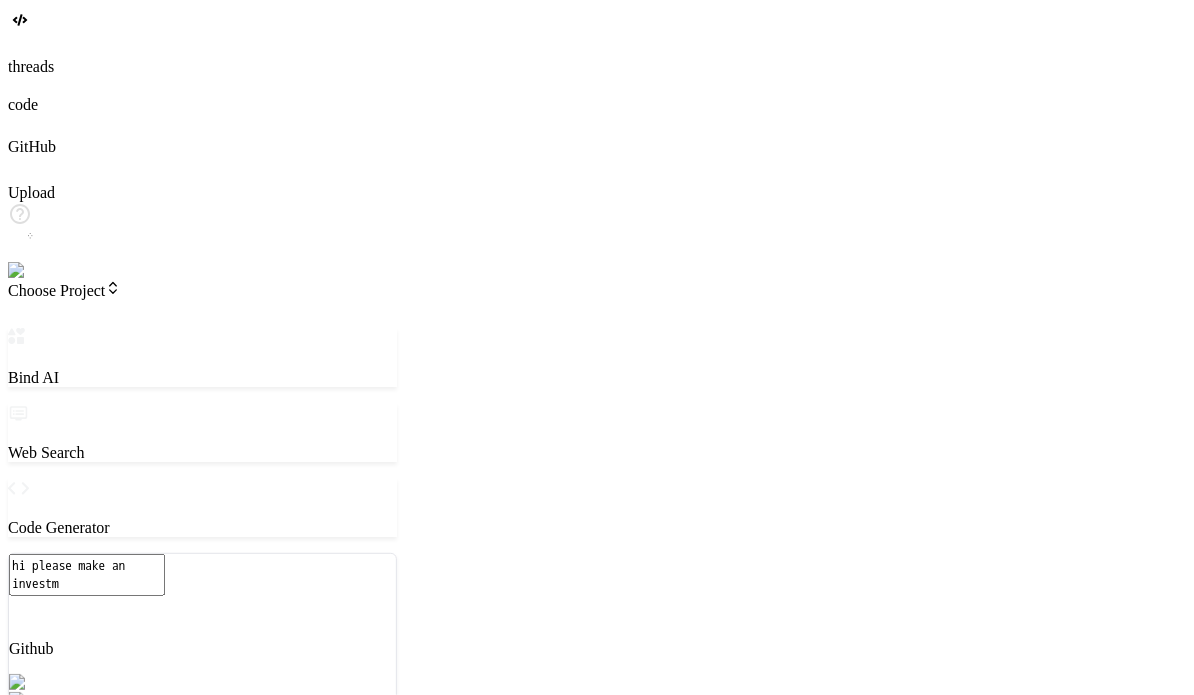 type on "x" 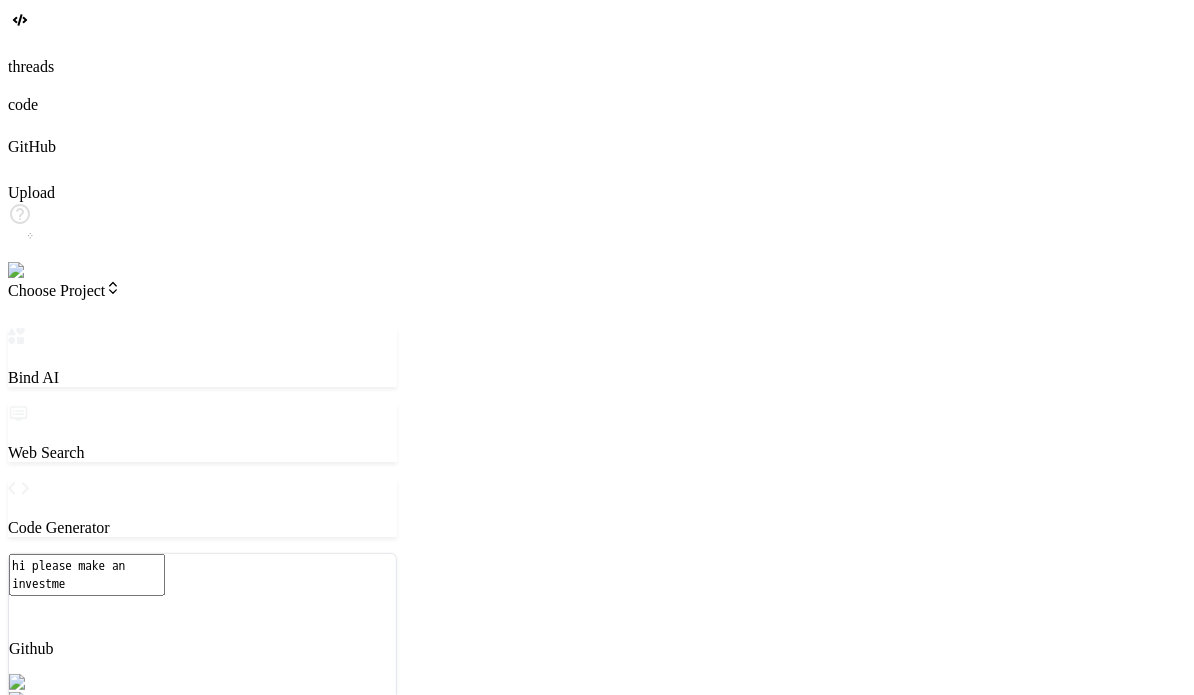 type on "x" 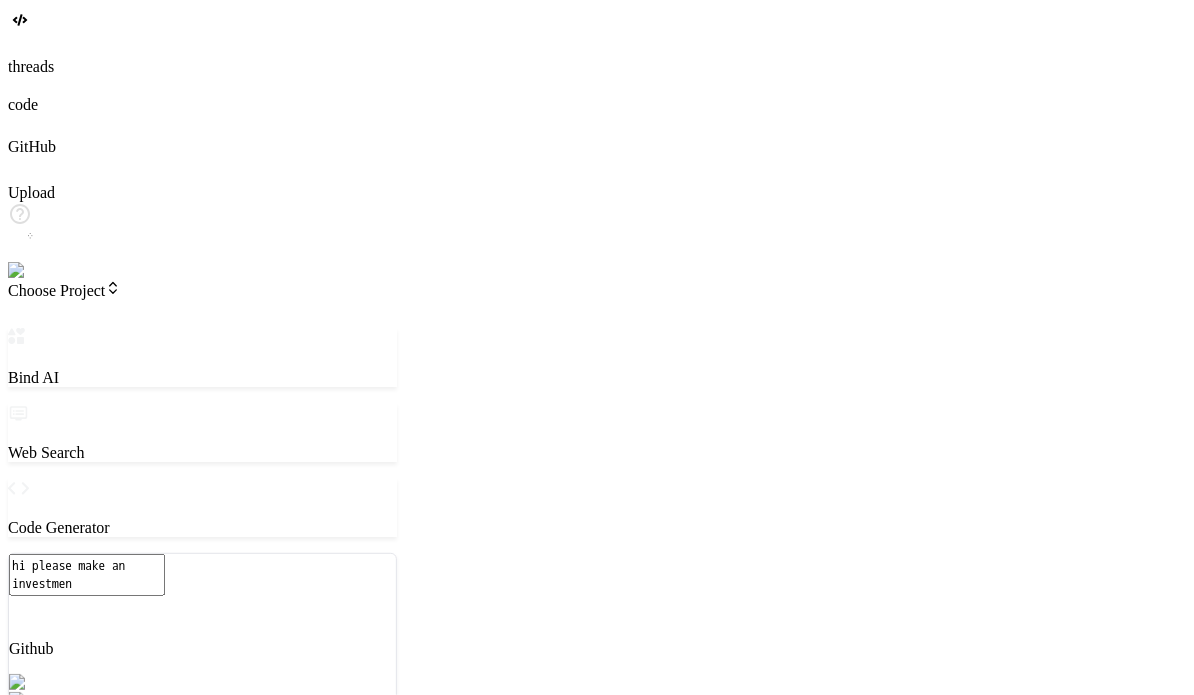 type on "x" 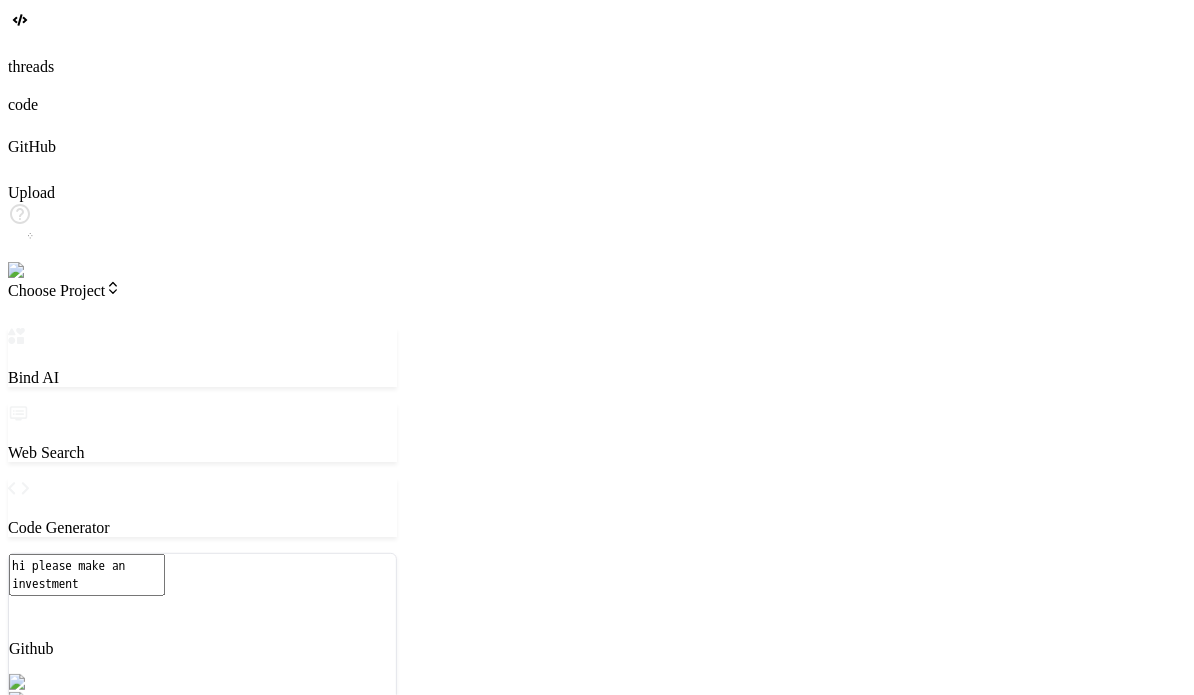 type on "x" 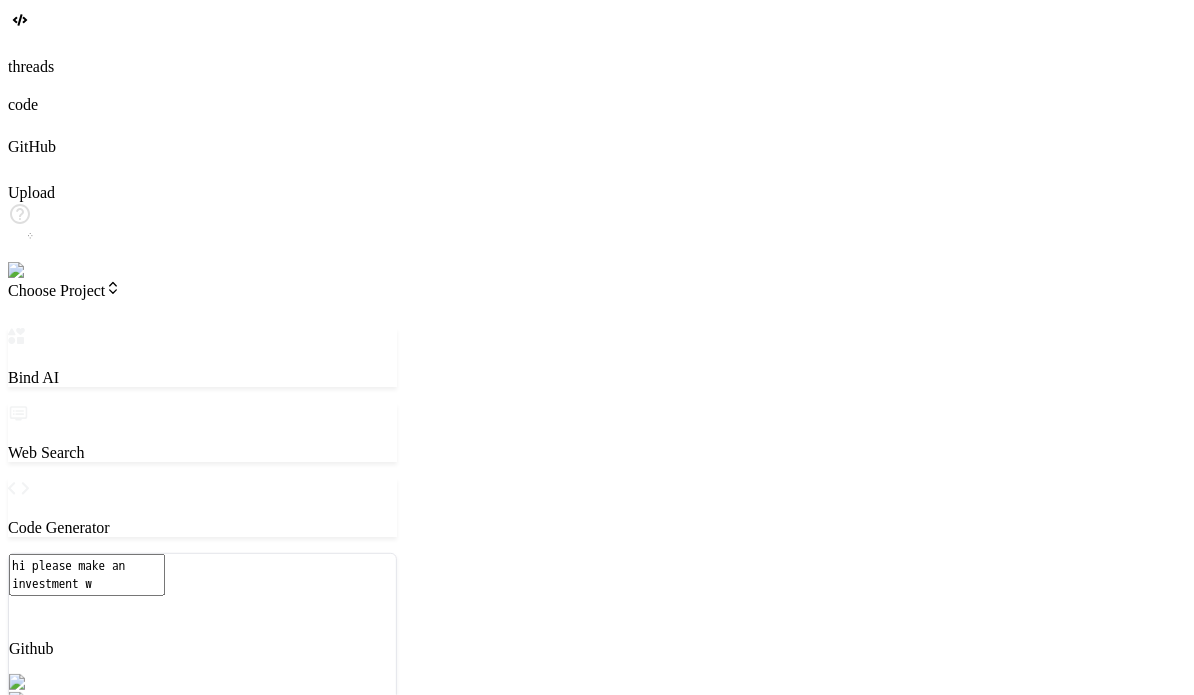 type on "x" 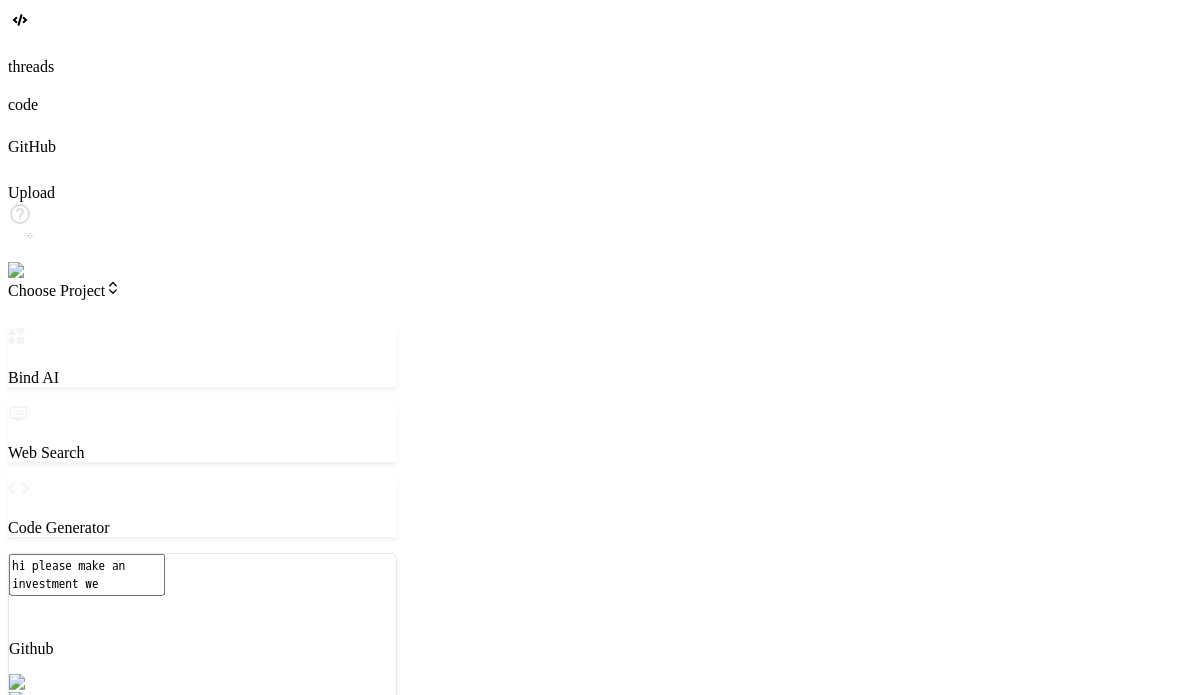 type on "x" 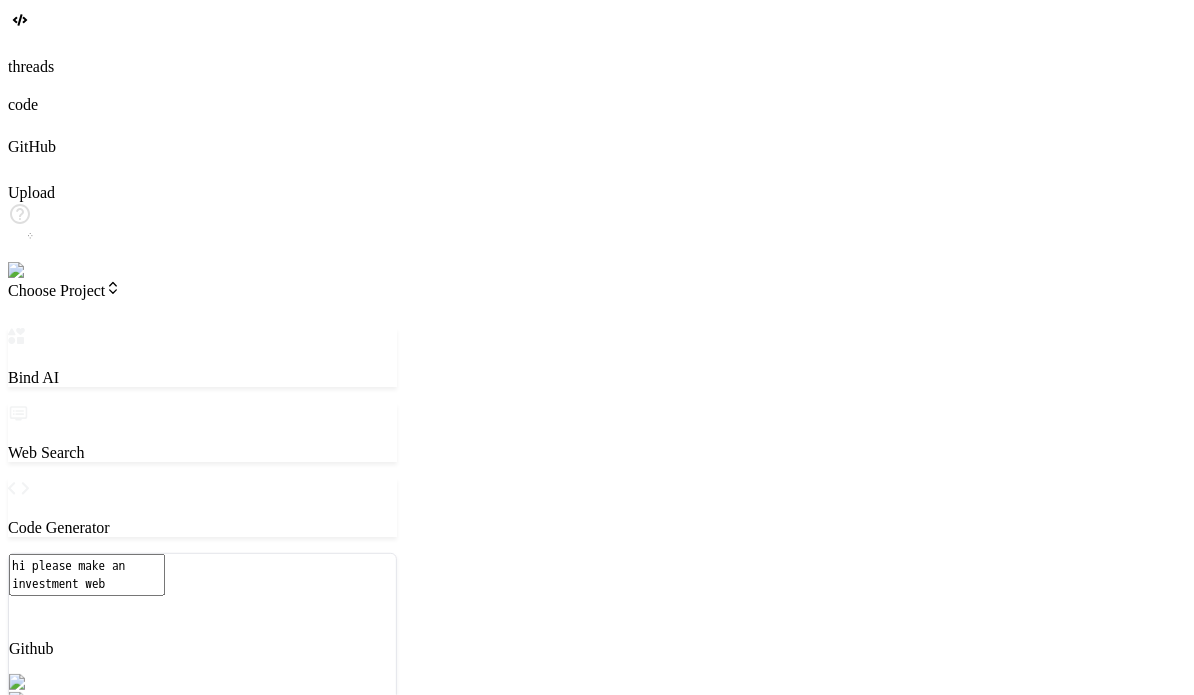 type on "x" 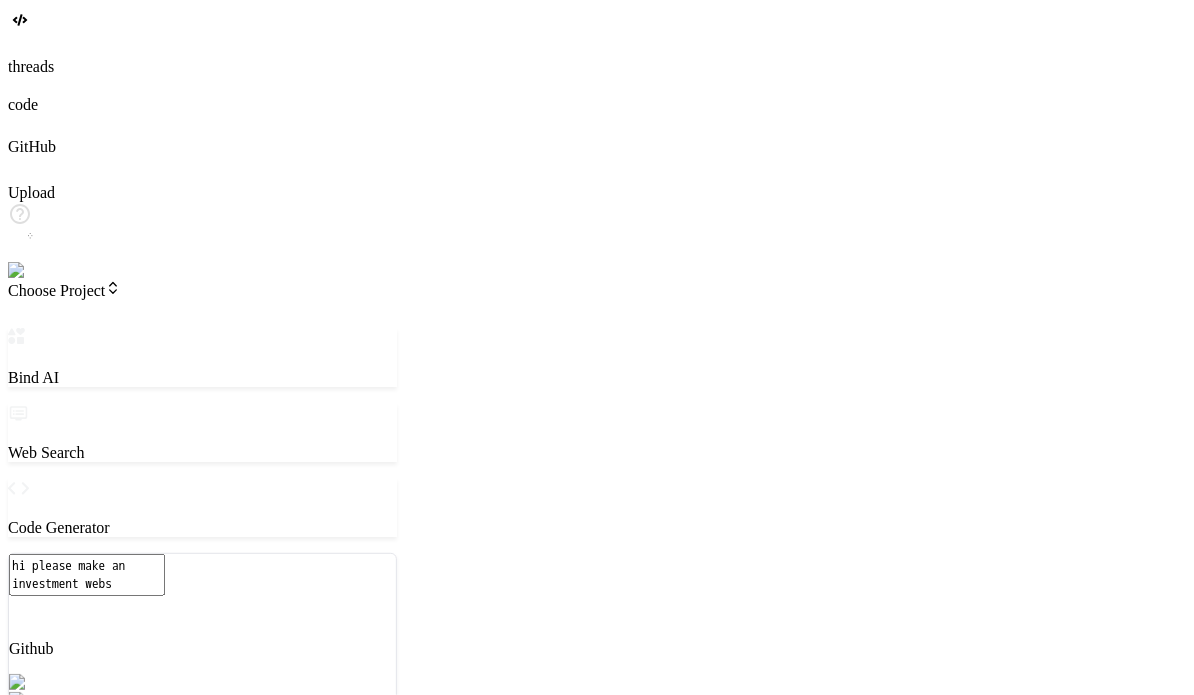 type on "x" 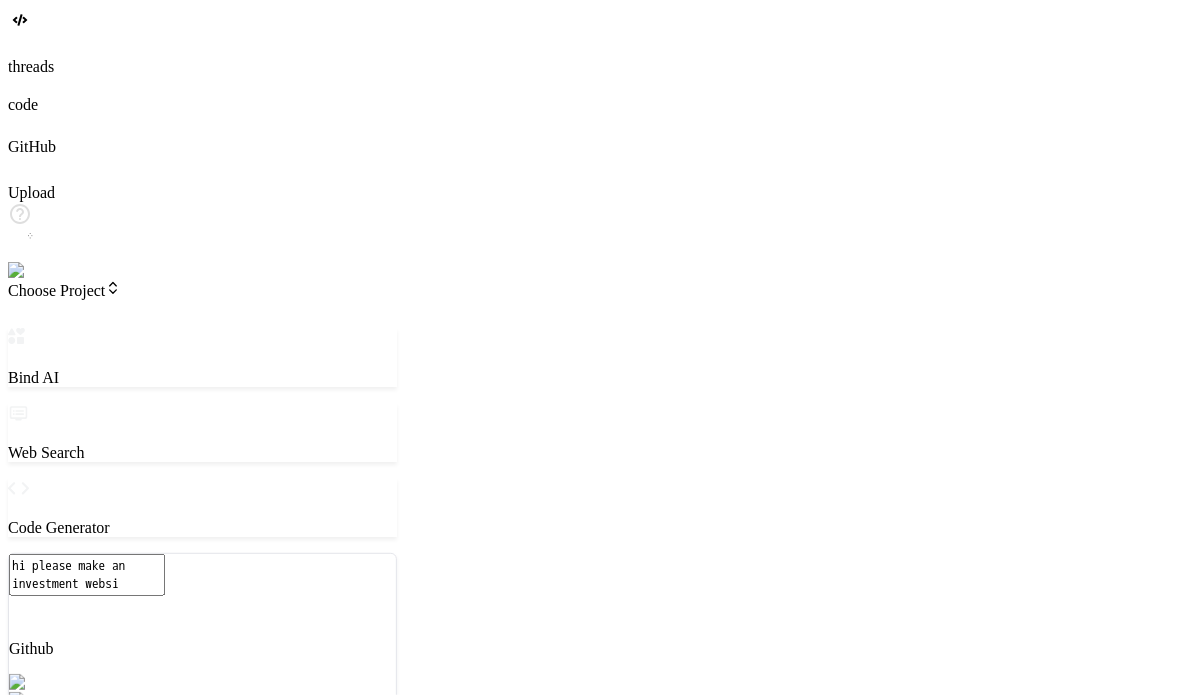 type on "x" 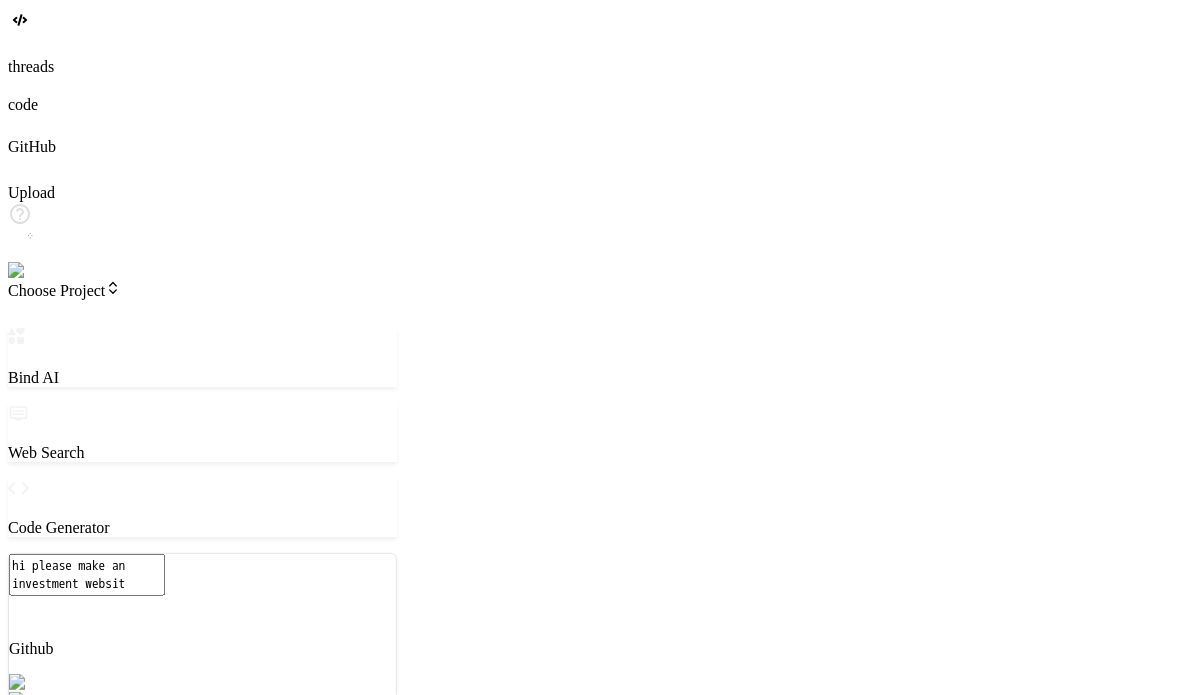 type on "x" 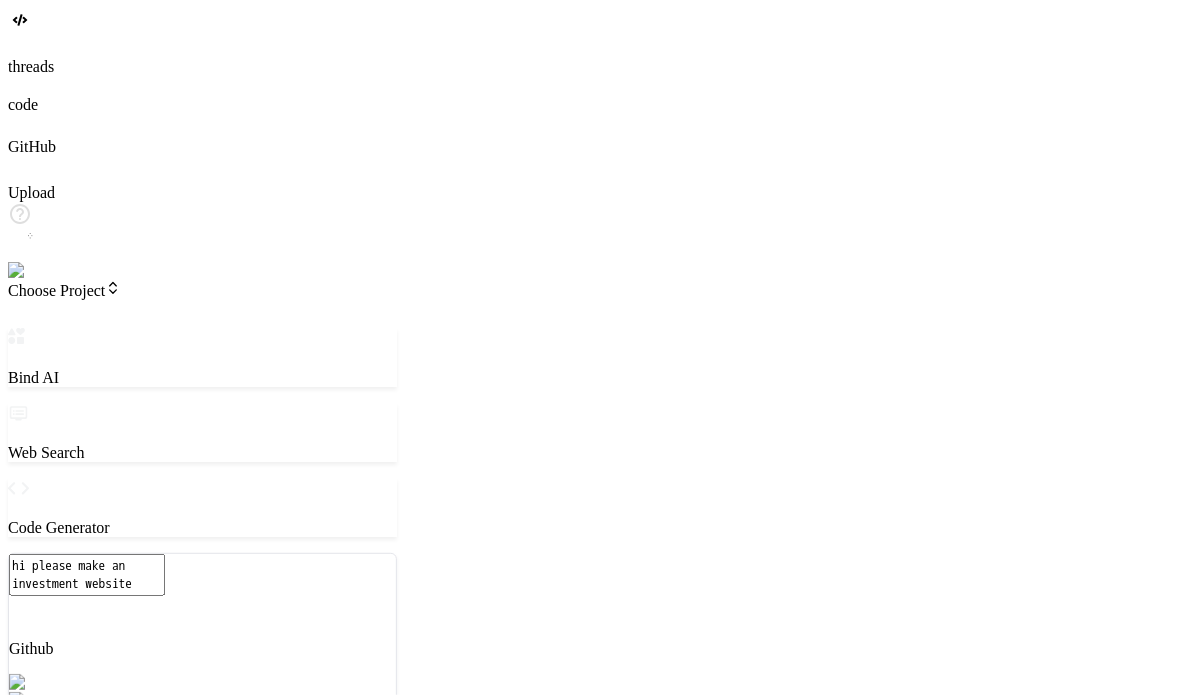 type on "x" 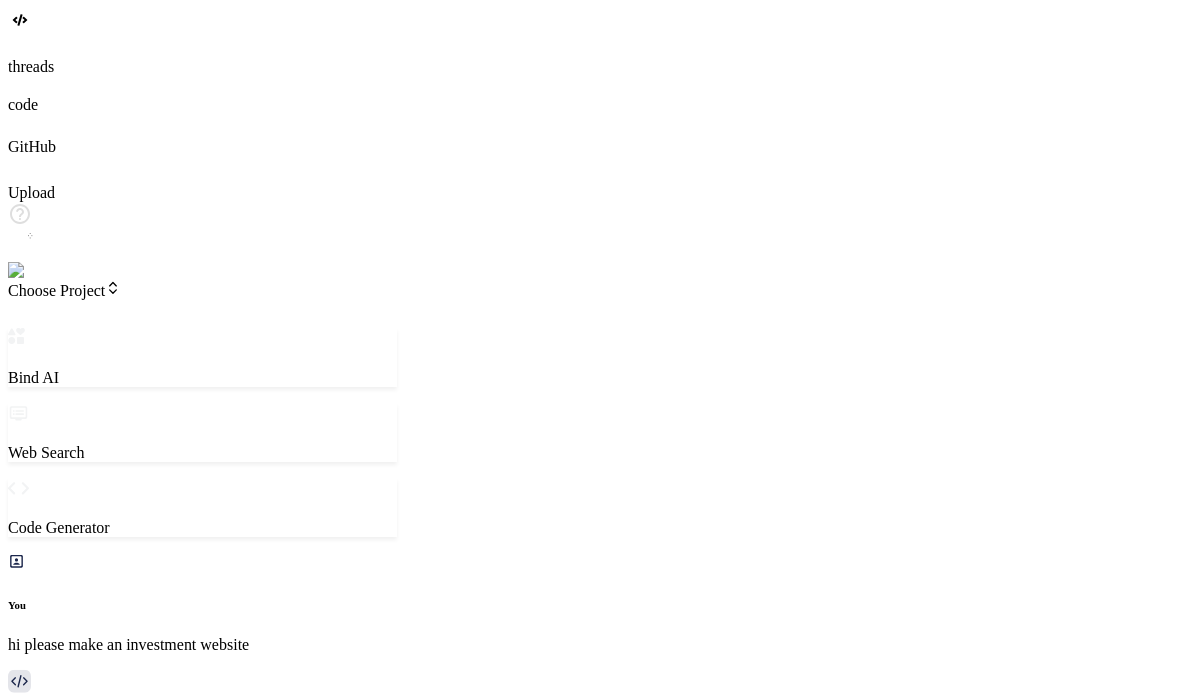 type 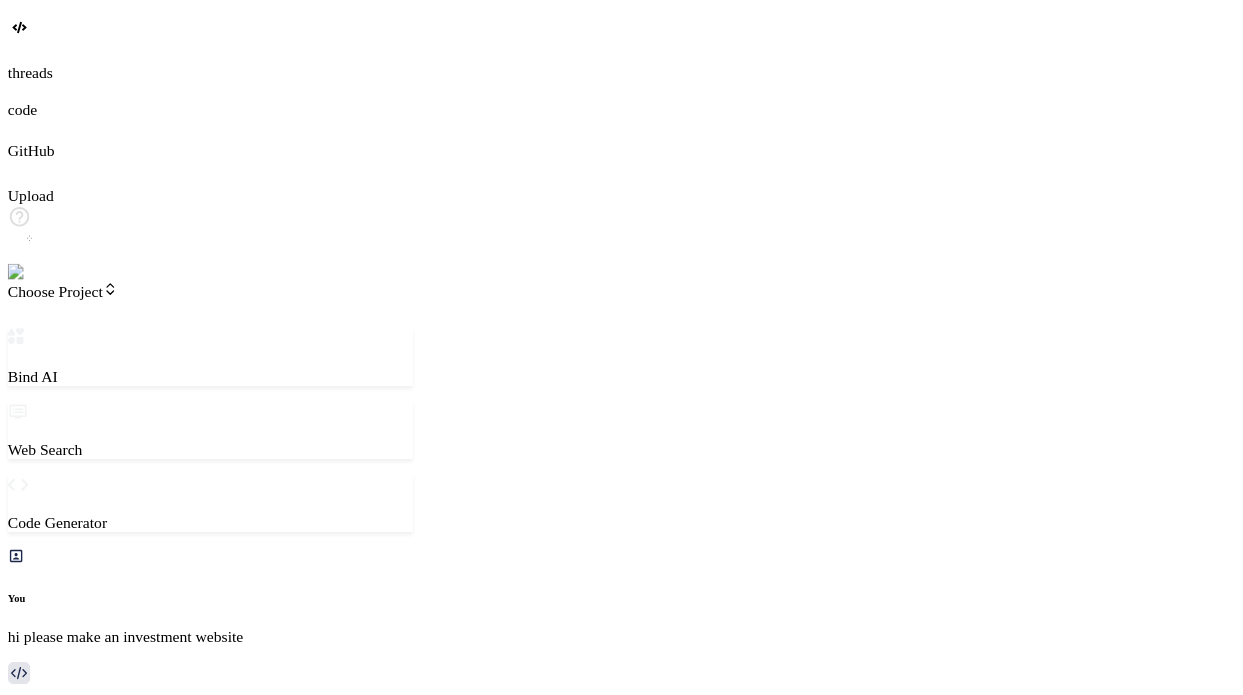 scroll, scrollTop: 60, scrollLeft: 0, axis: vertical 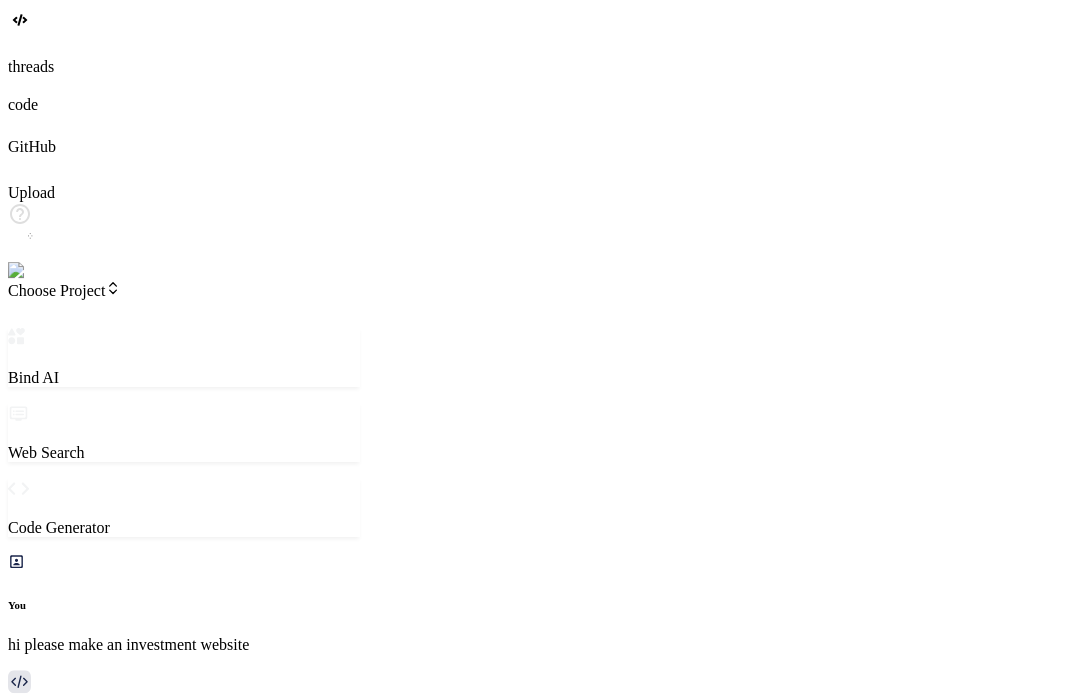 click on "threads code GitHub Upload     Choose Project Created with Pixso. Bind AI Web Search Created with Pixso. Code Generator You hi please make an investment website  Bind AI 🔹  Project : Investment Website
🔧  Tech Stack : HTML + CSS + JavaScript
📁  Files :
index.html (main landing page)
styles.css (styling)
script.js (interactivity)
package.json (dev server setup)
Features planned :
Modern hero section with call-to-action
Investment services overview
Portfolio performance dashboard
Market insights section
Contact form
Responsive design
Shall I go ahead and build this investment website for you? Github   [PERSON_NAME] 4 S.. Agent Mode. When this toggle is activated, AI automatically makes decisions, reasons, creates files, and runs terminal commands. Almost full autopilot. Created with Bind Always check its answers. Privacy  in Bind Always double-check its answers. Your   privacy  in Bind     Show preview Download Project Deploy /localhost:3000/ide Created with Pixso. Files   >_" at bounding box center [541, 906] 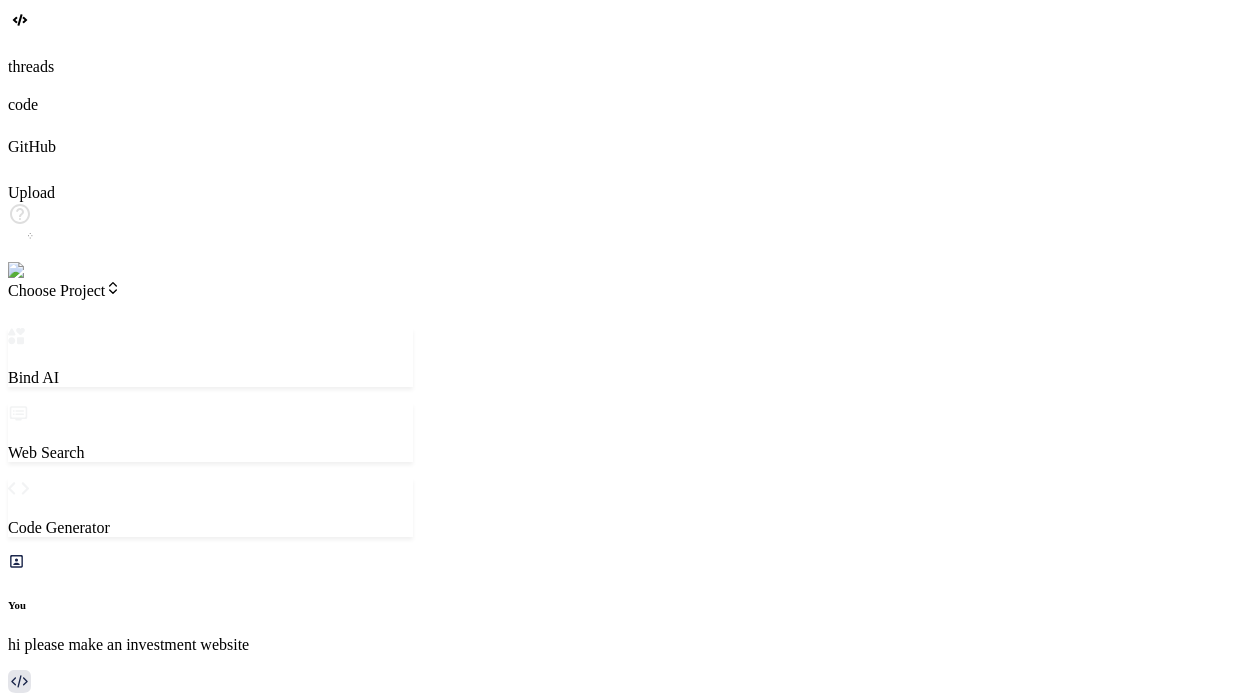 click at bounding box center (294, 1502) 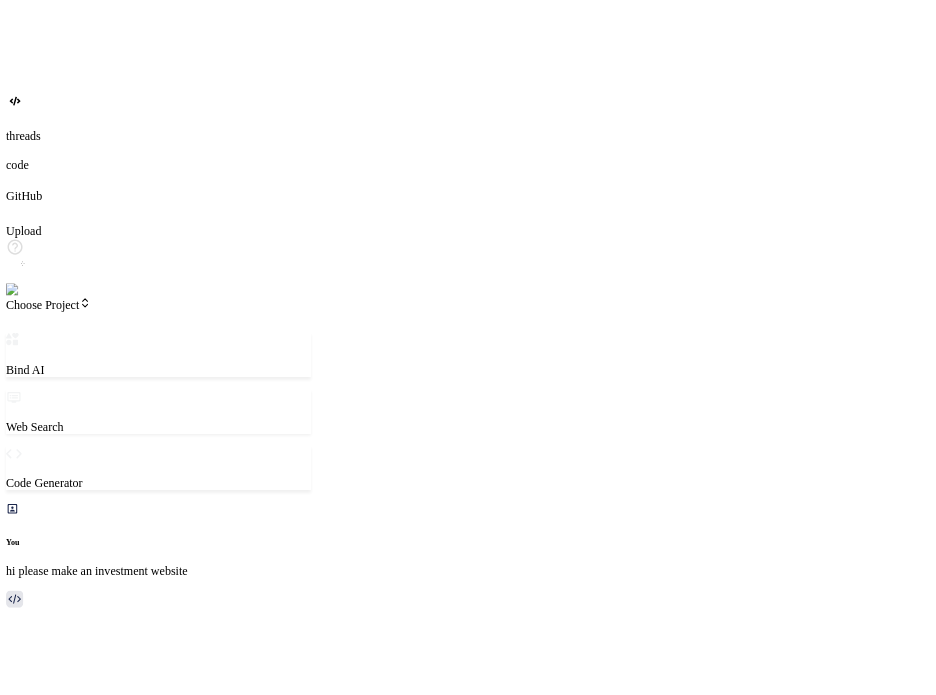 scroll, scrollTop: 0, scrollLeft: 0, axis: both 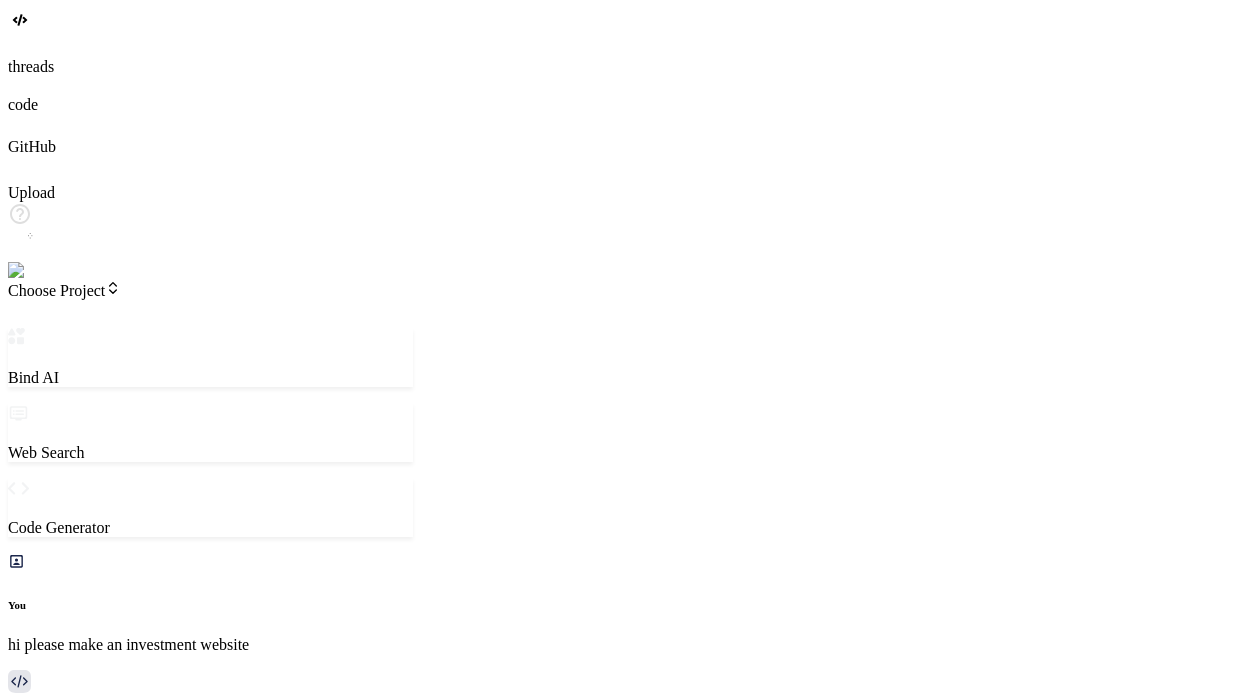 drag, startPoint x: 450, startPoint y: 194, endPoint x: 505, endPoint y: 185, distance: 55.7315 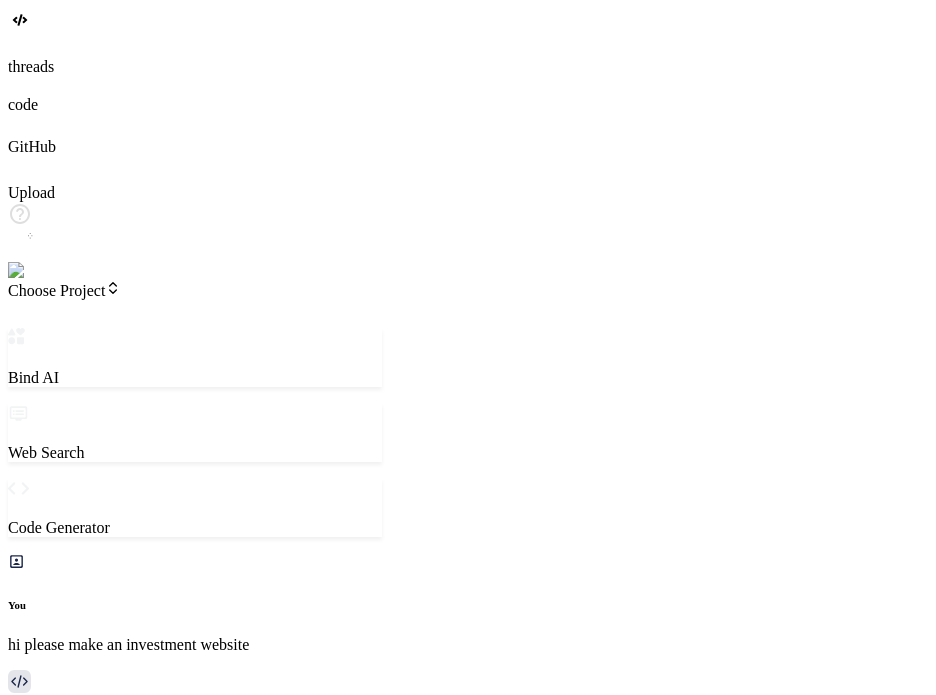 scroll, scrollTop: 60, scrollLeft: 0, axis: vertical 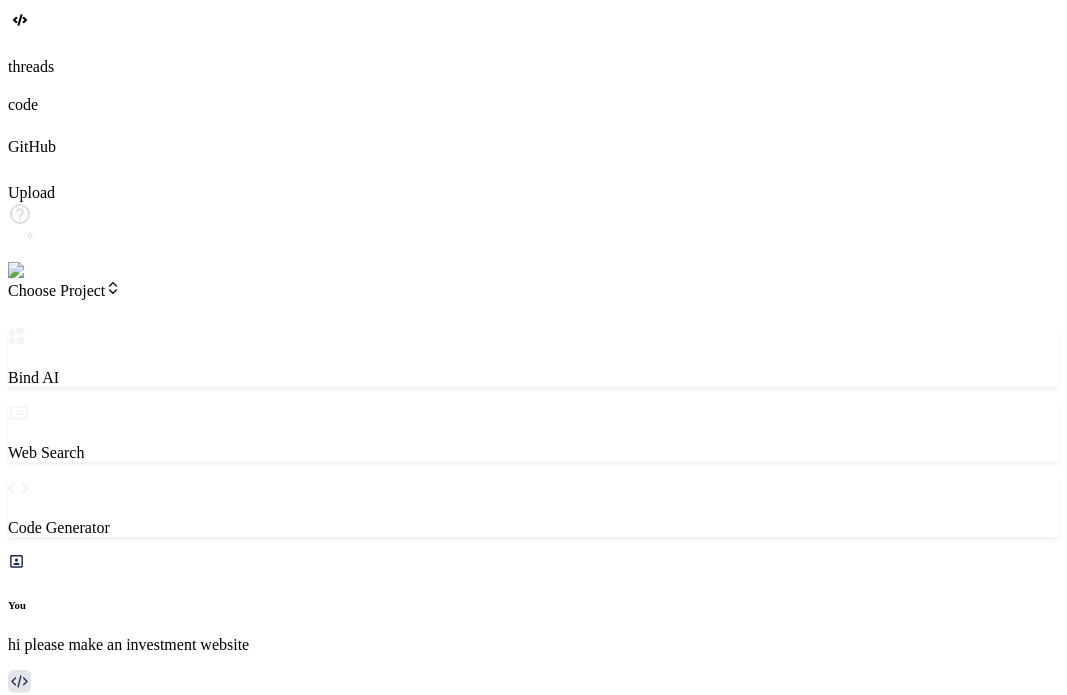 click at bounding box center (87, 1636) 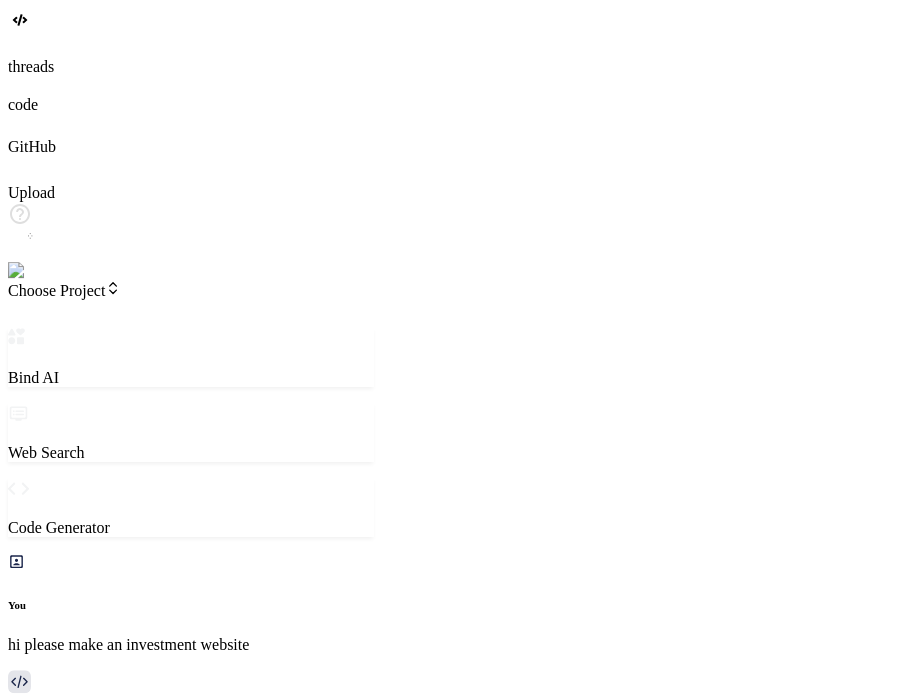 scroll, scrollTop: 1372, scrollLeft: 0, axis: vertical 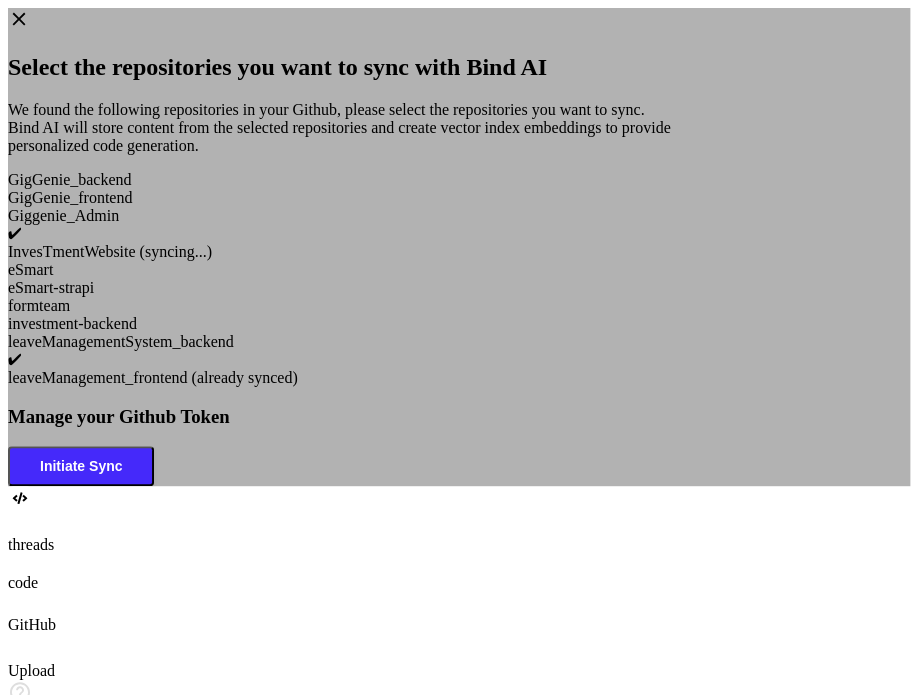 click 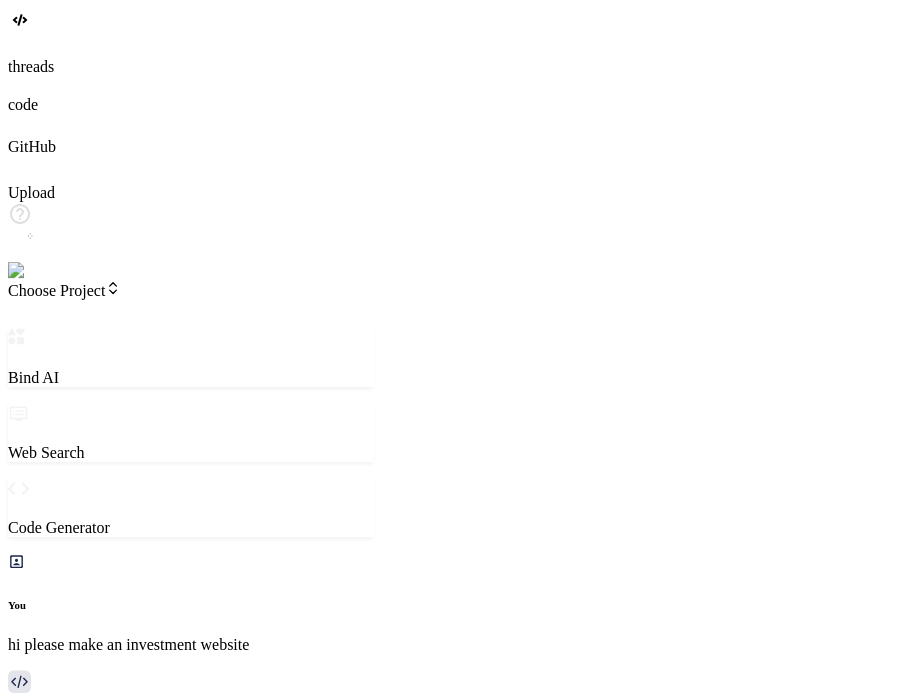 click at bounding box center [87, 2355] 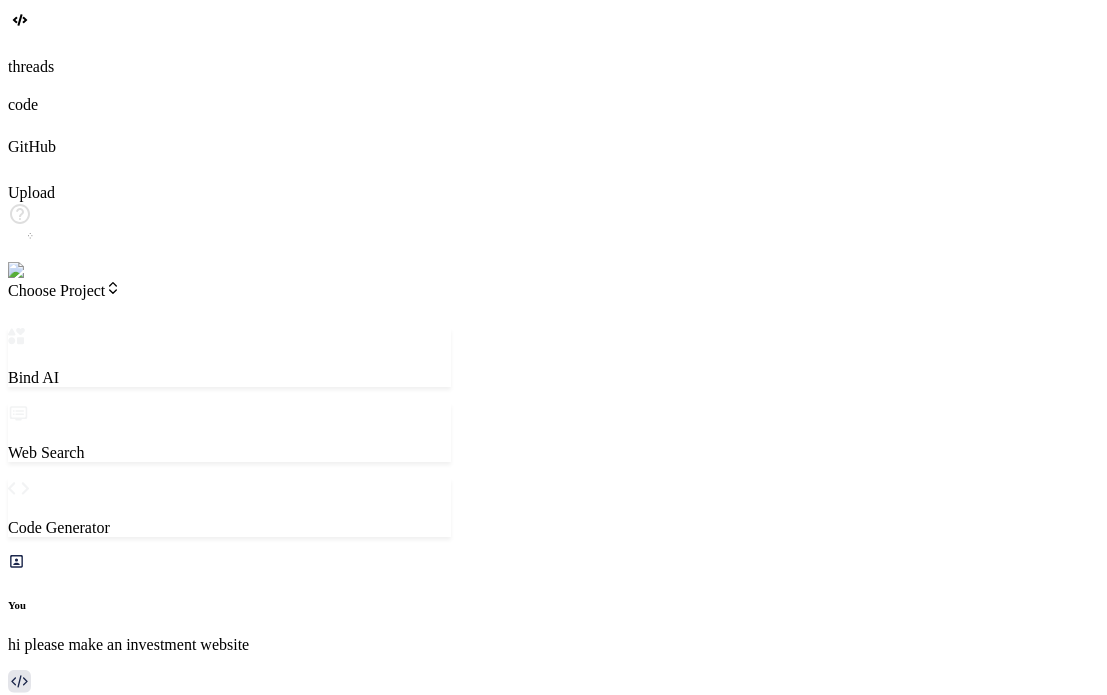 scroll, scrollTop: 1788, scrollLeft: 0, axis: vertical 